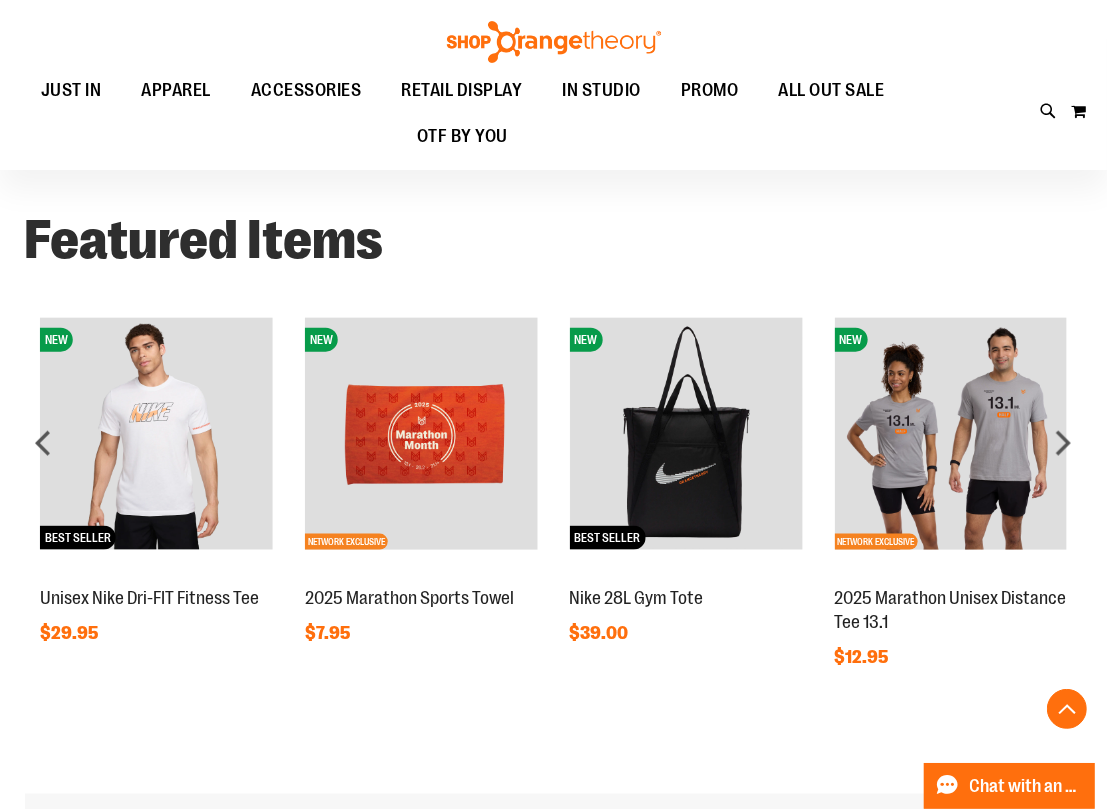 scroll, scrollTop: 1684, scrollLeft: 0, axis: vertical 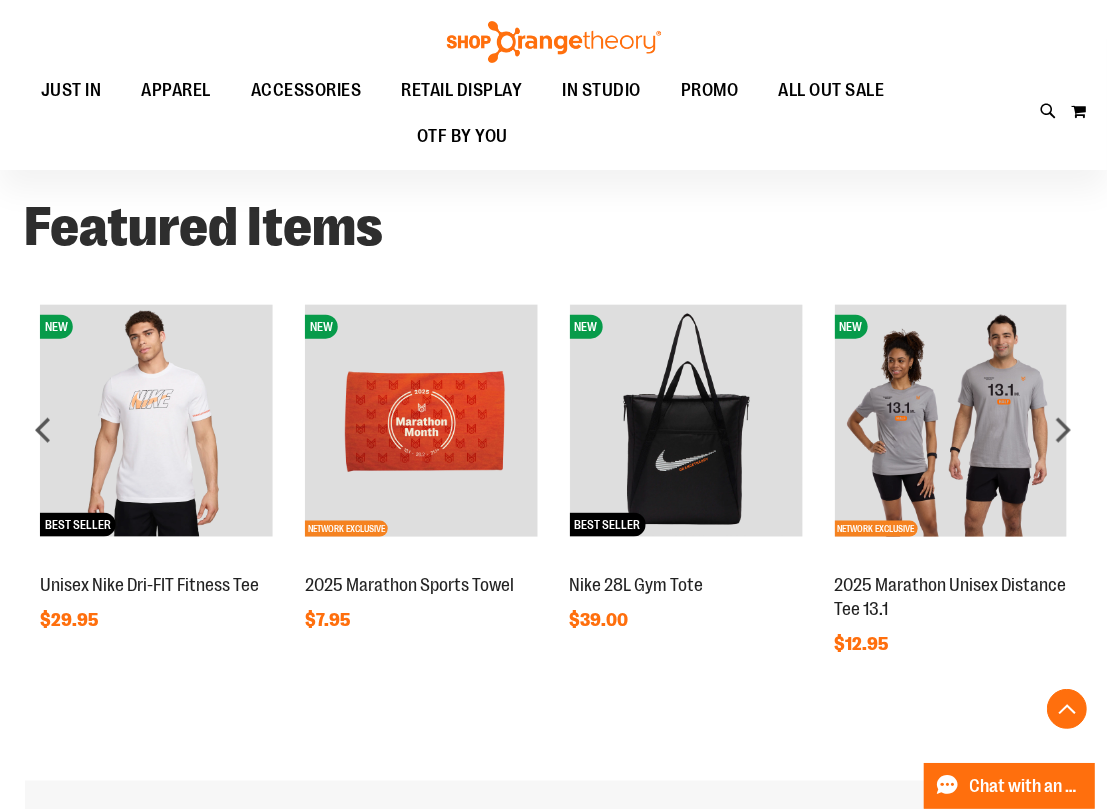 click at bounding box center [950, 421] 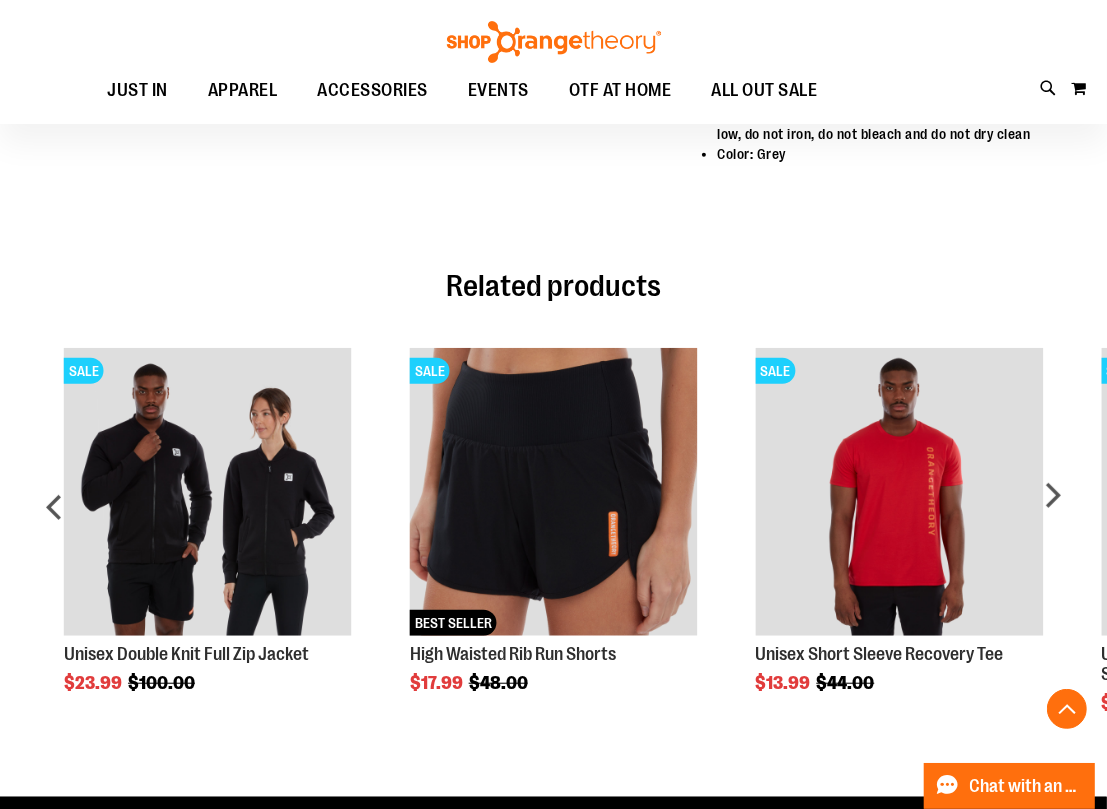 scroll, scrollTop: 998, scrollLeft: 0, axis: vertical 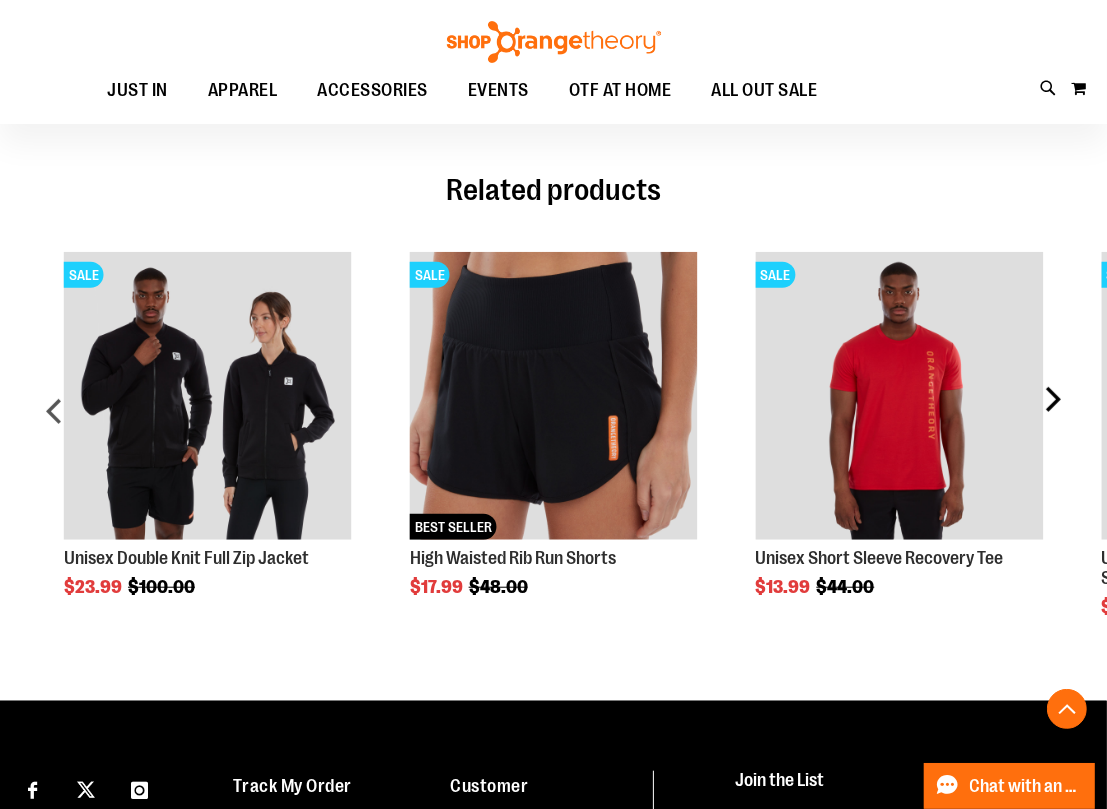 click on "next" at bounding box center [1052, 419] 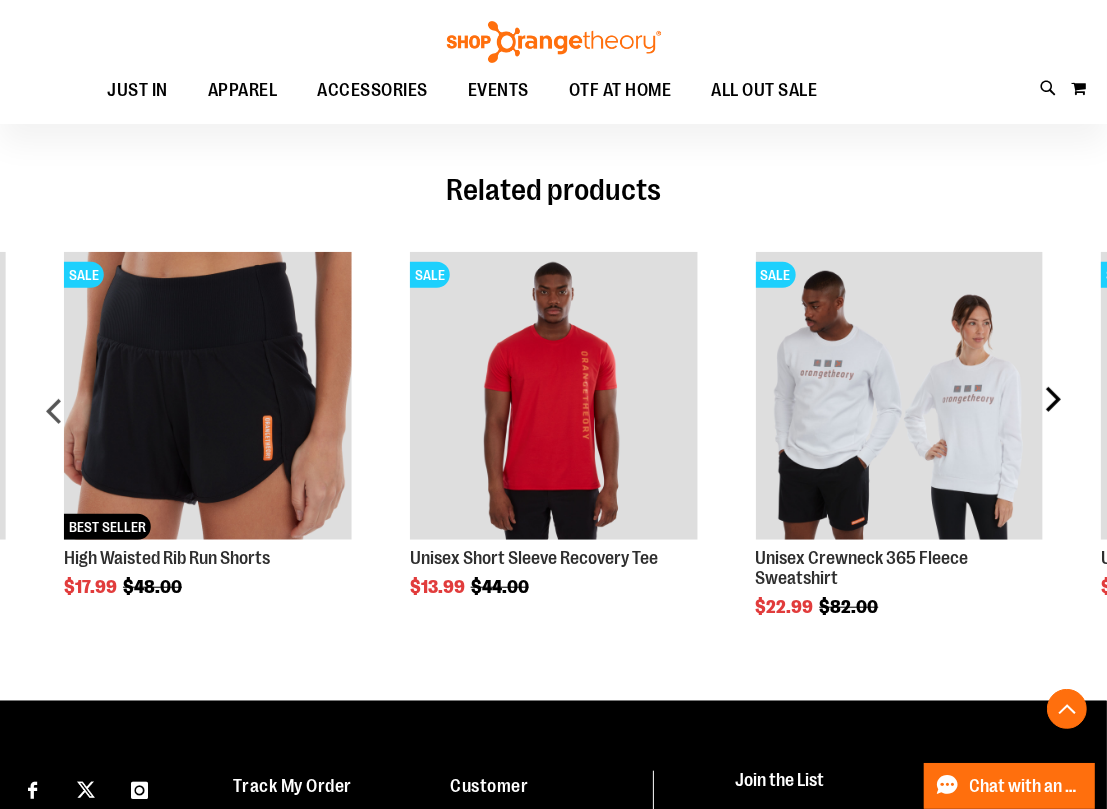 click on "next" at bounding box center [1052, 419] 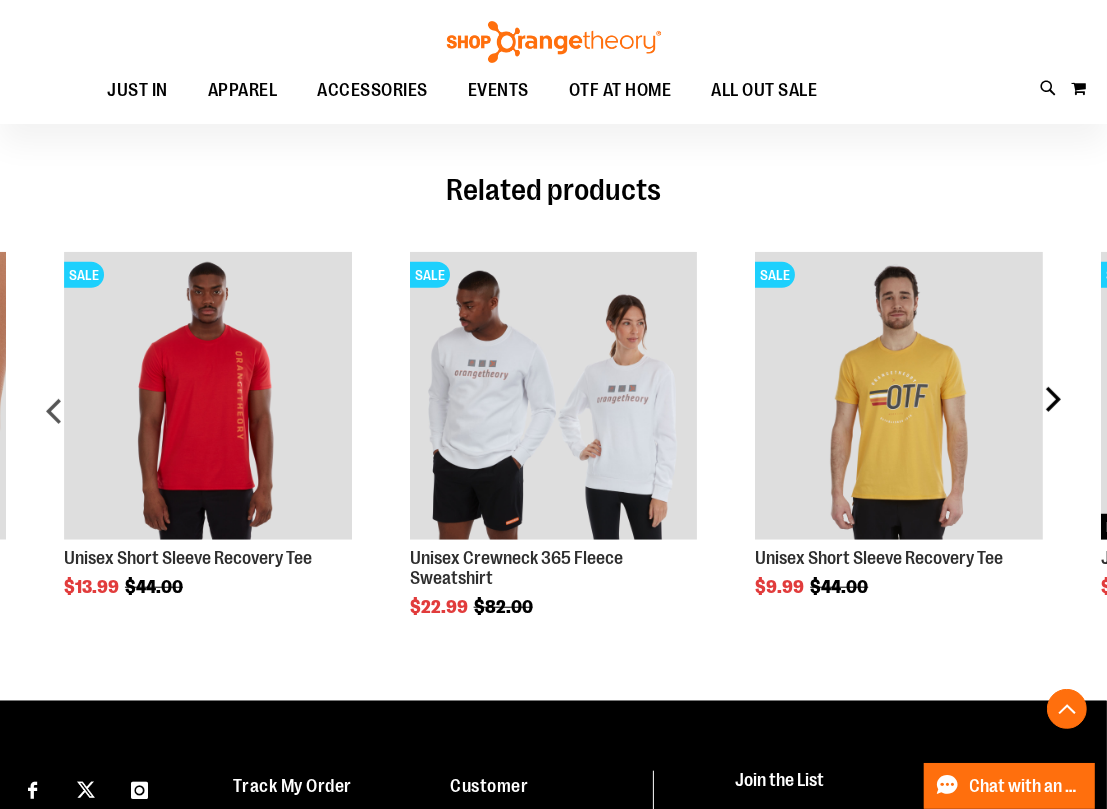 click on "next" at bounding box center [1052, 419] 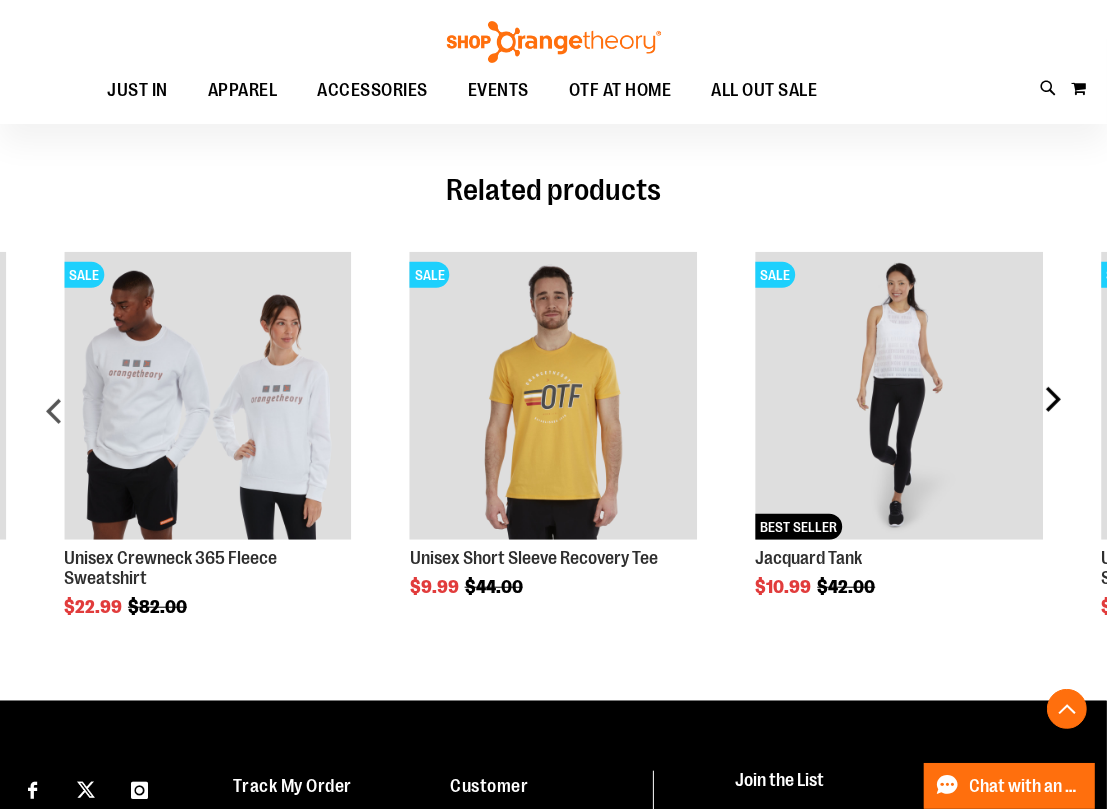click on "next" at bounding box center (1052, 419) 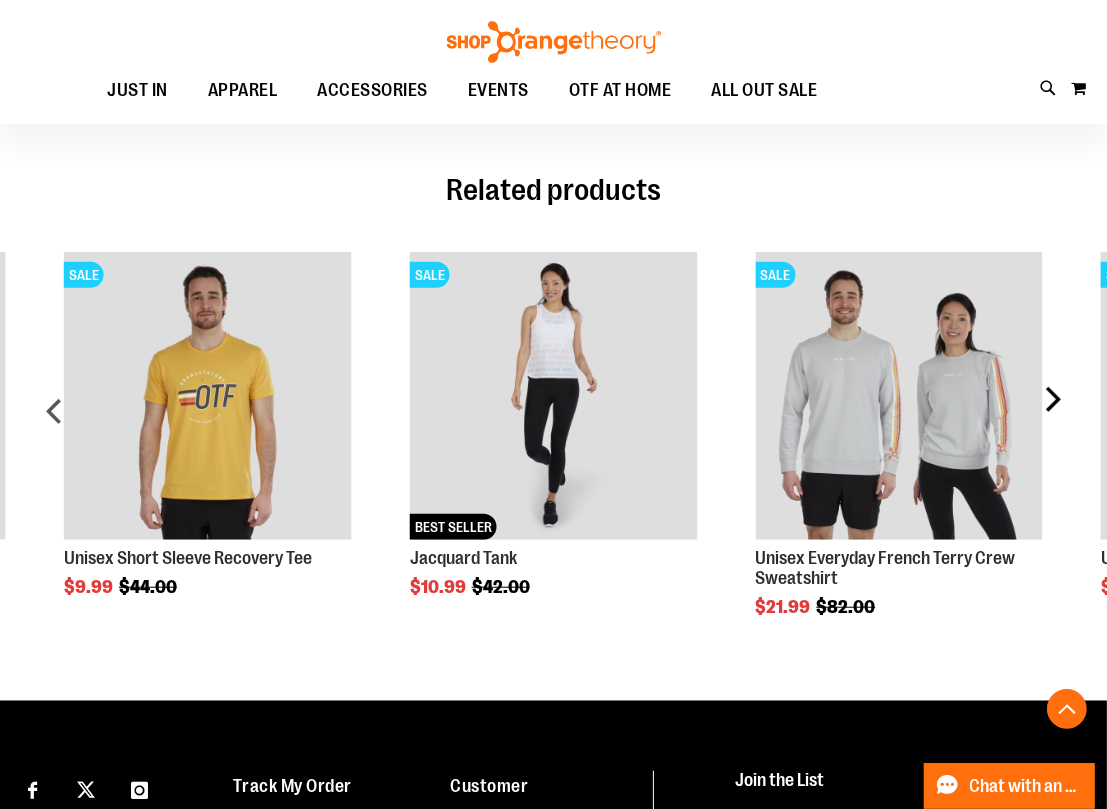 click on "next" at bounding box center (1052, 419) 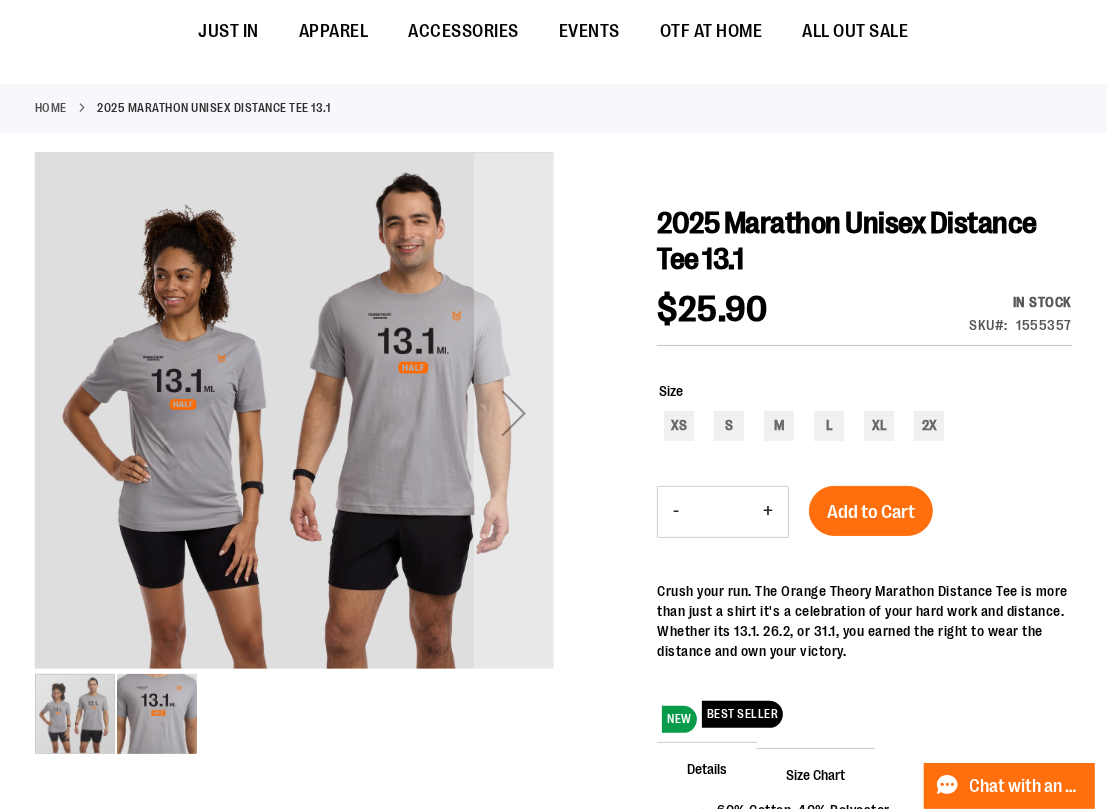 scroll, scrollTop: 0, scrollLeft: 0, axis: both 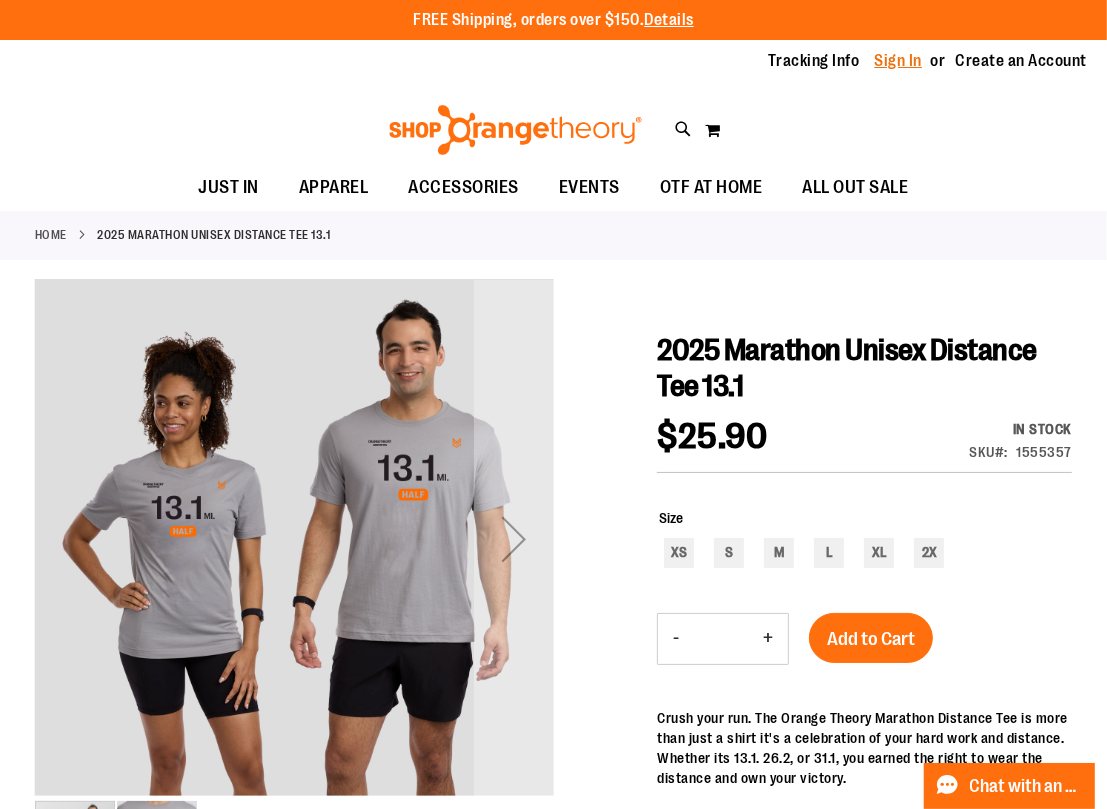 click on "Sign In" at bounding box center (899, 61) 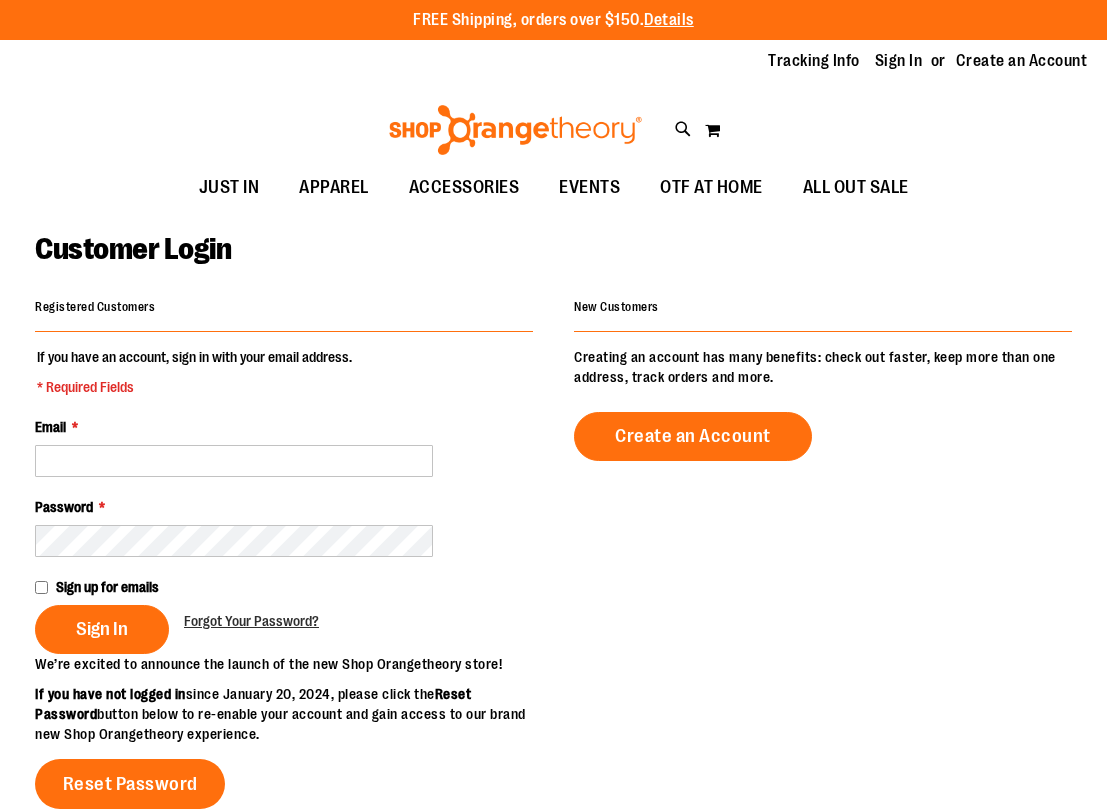 scroll, scrollTop: 0, scrollLeft: 0, axis: both 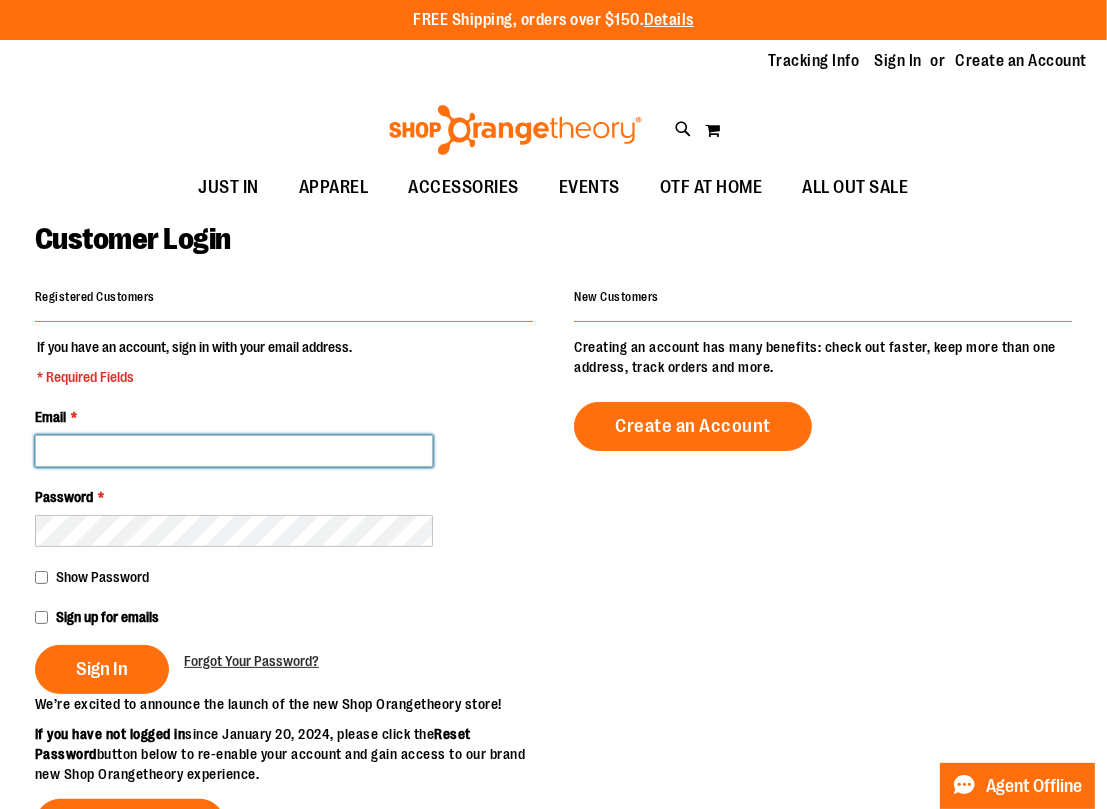 click on "Email *" at bounding box center [234, 451] 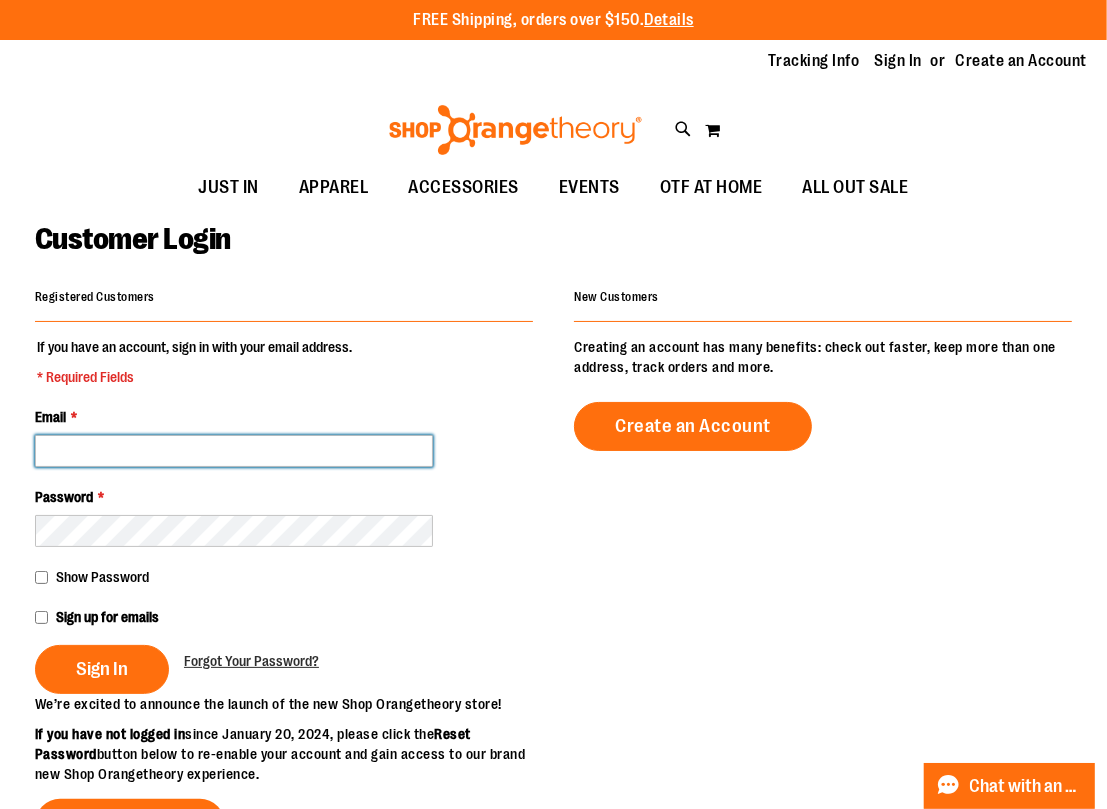 type on "**********" 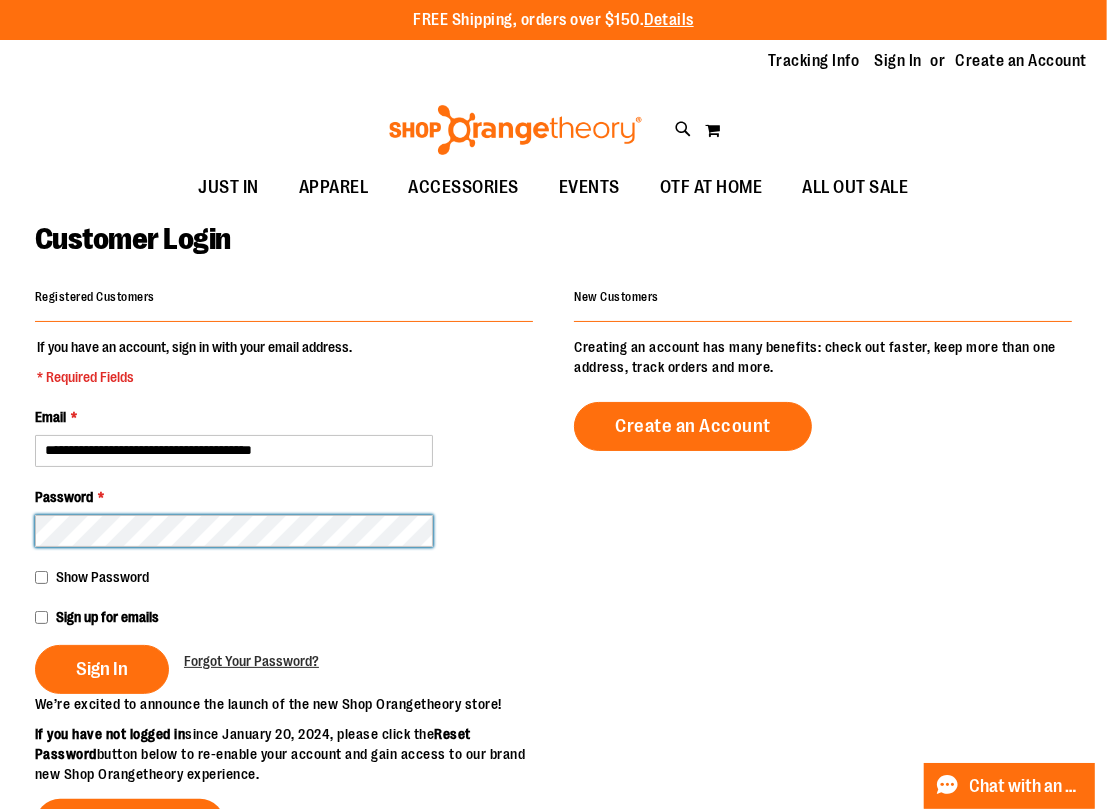 click on "Sign In" at bounding box center (102, 669) 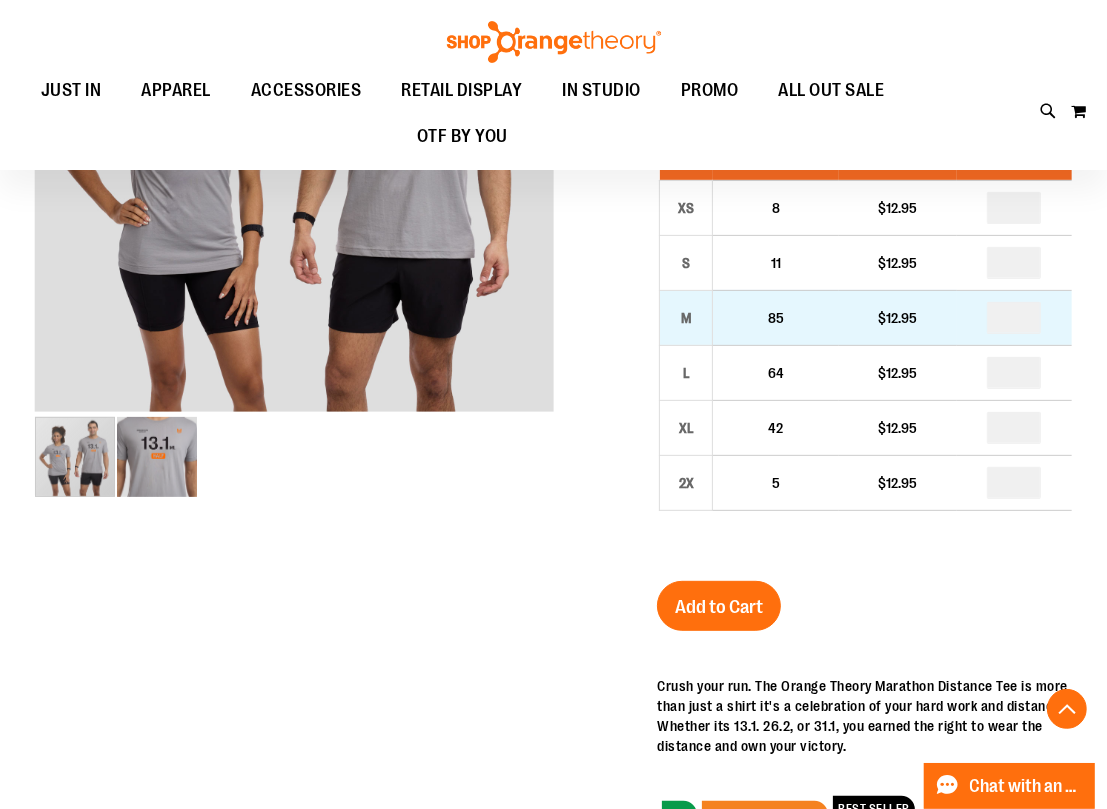 scroll, scrollTop: 388, scrollLeft: 0, axis: vertical 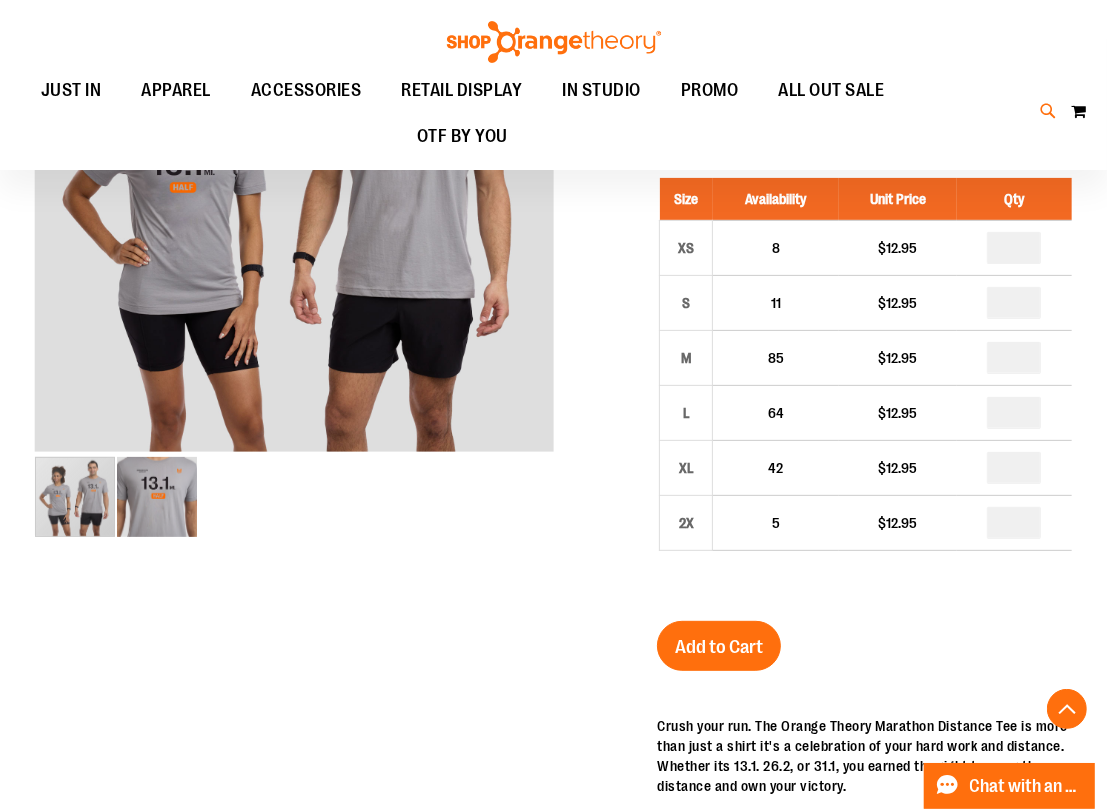 click at bounding box center (1049, 111) 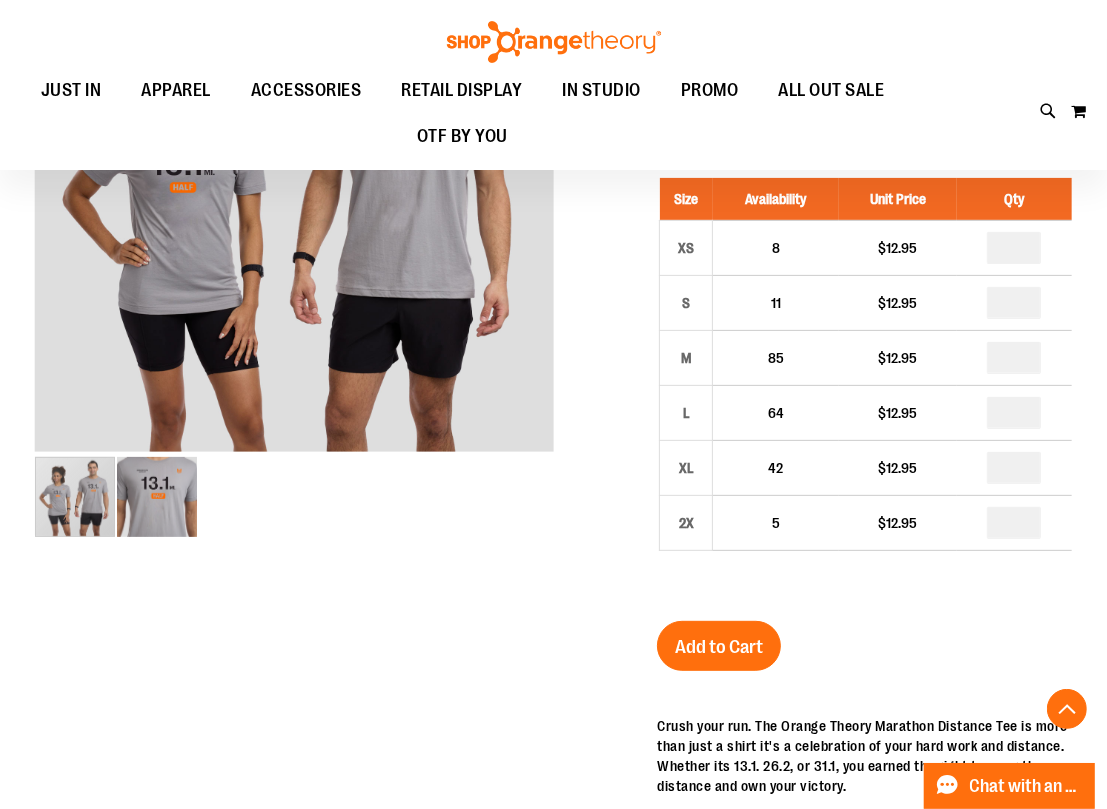 type on "****" 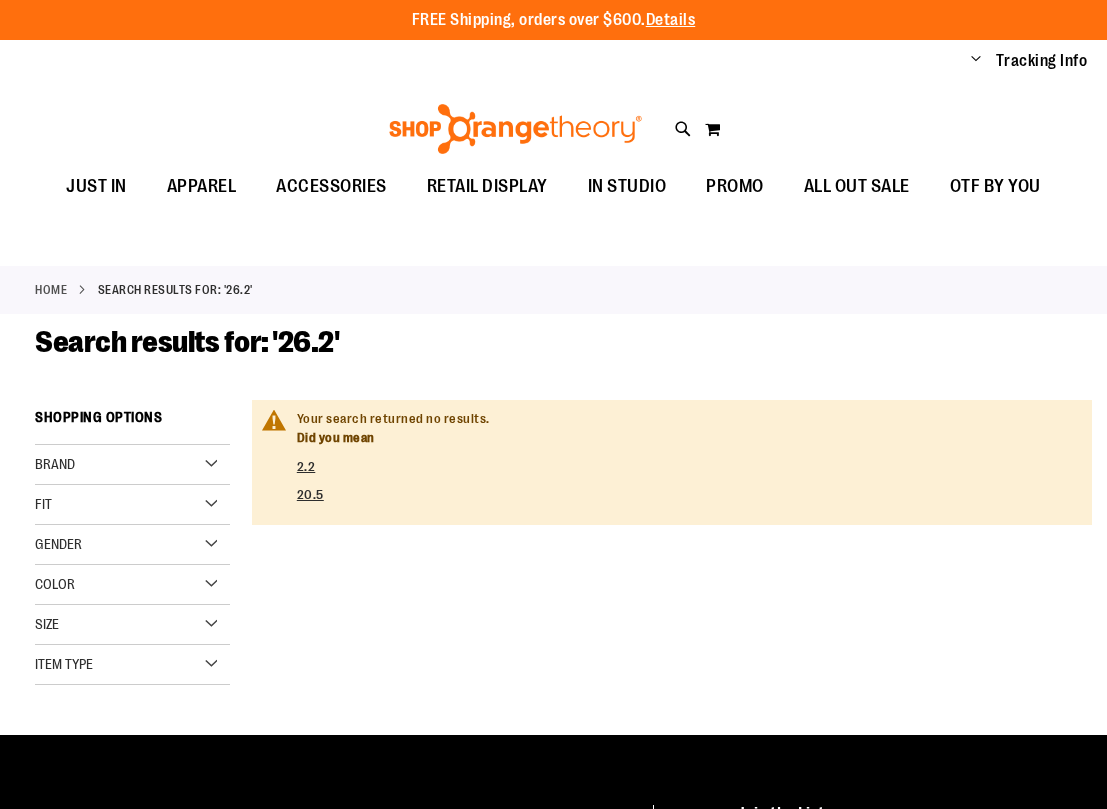 scroll, scrollTop: 0, scrollLeft: 0, axis: both 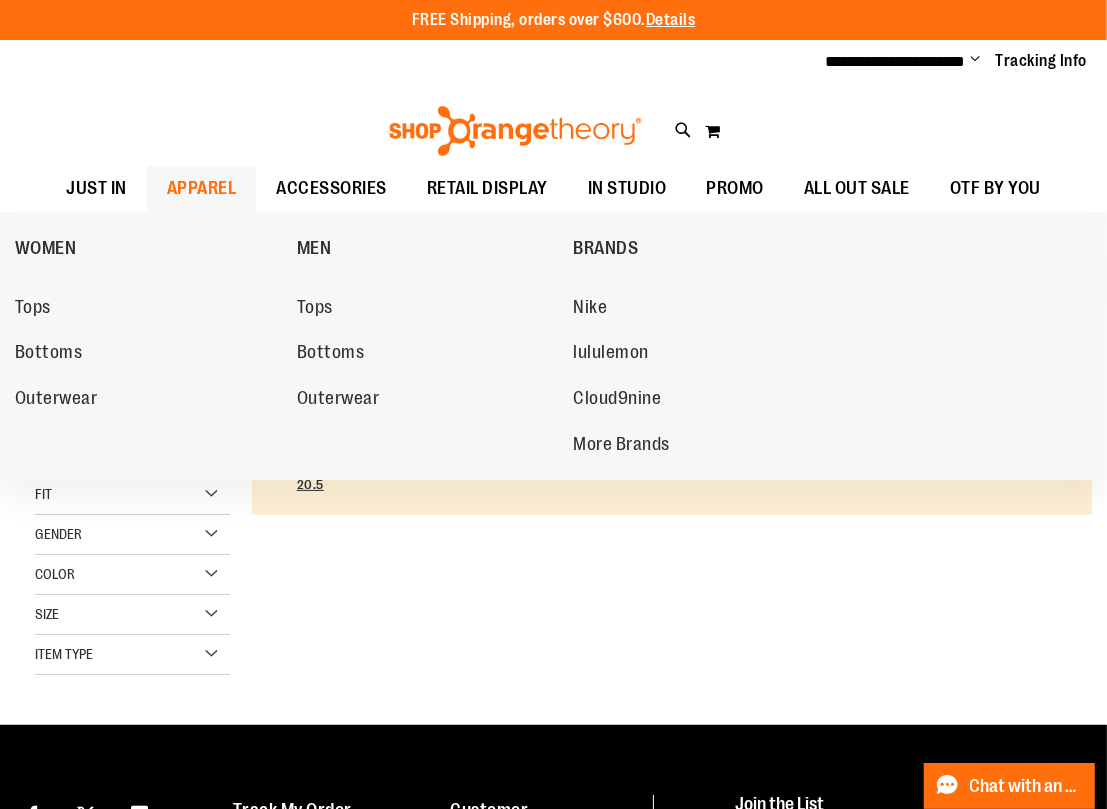 click on "APPAREL" at bounding box center [202, 188] 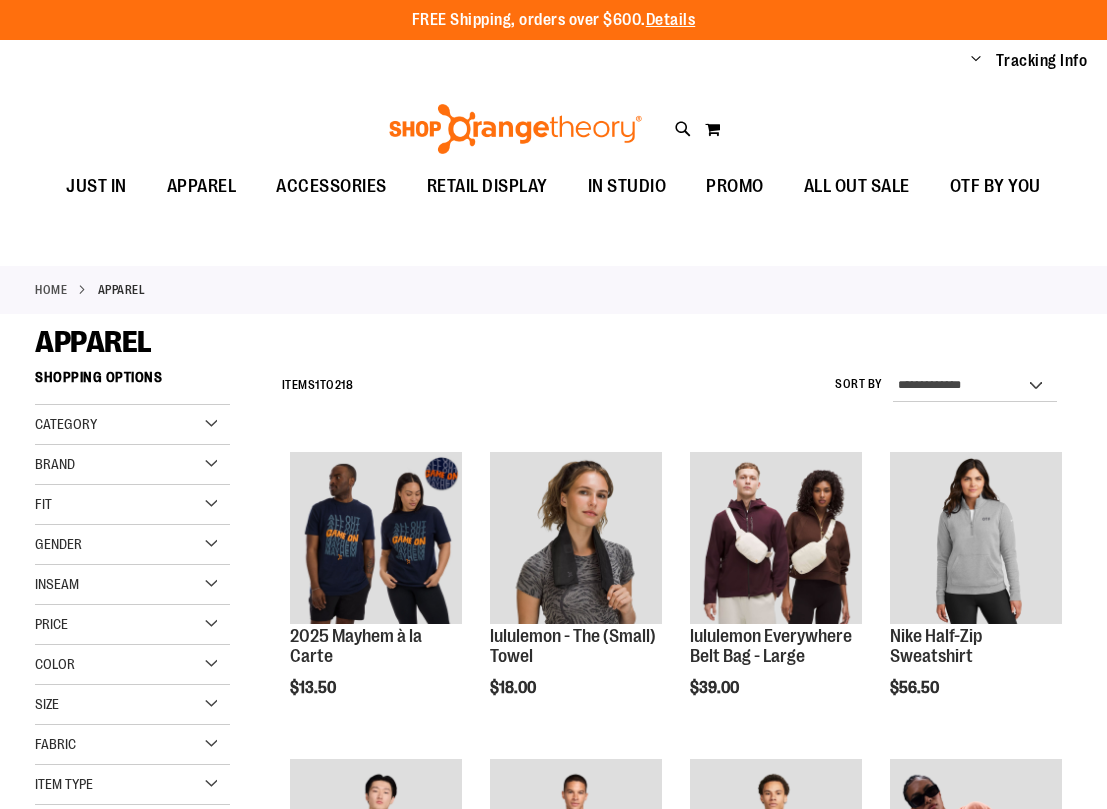 scroll, scrollTop: 0, scrollLeft: 0, axis: both 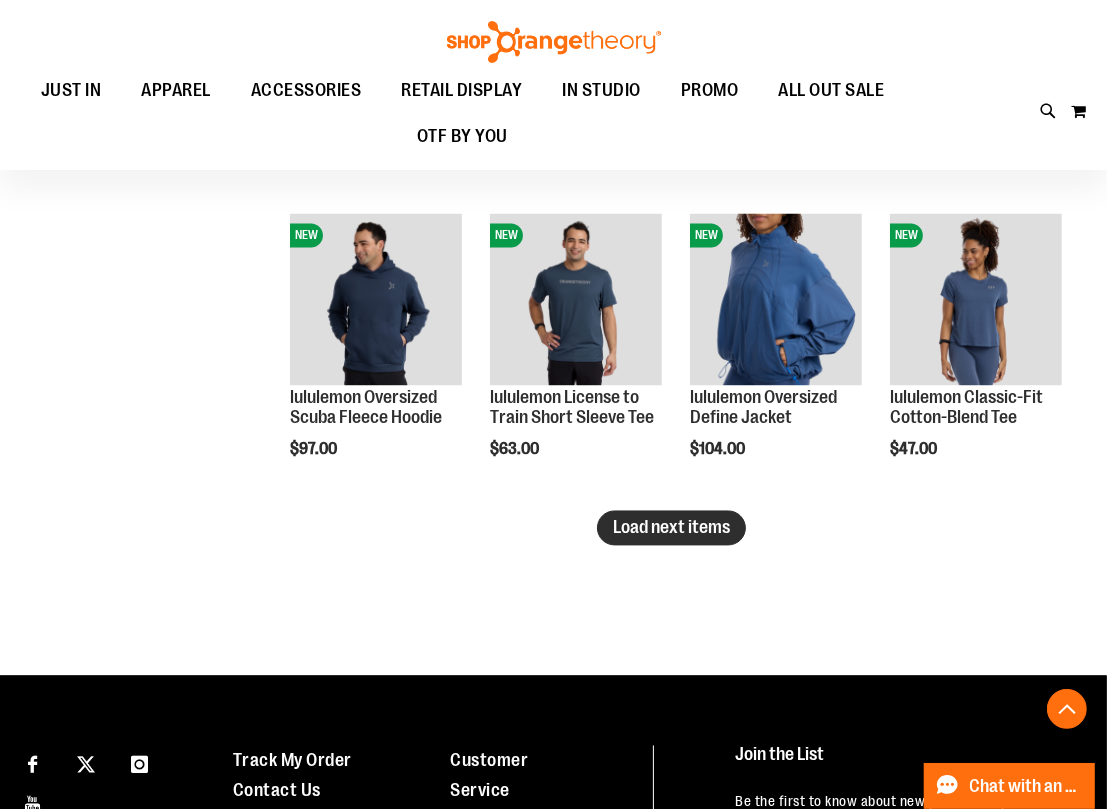click on "Load next items" at bounding box center [671, 528] 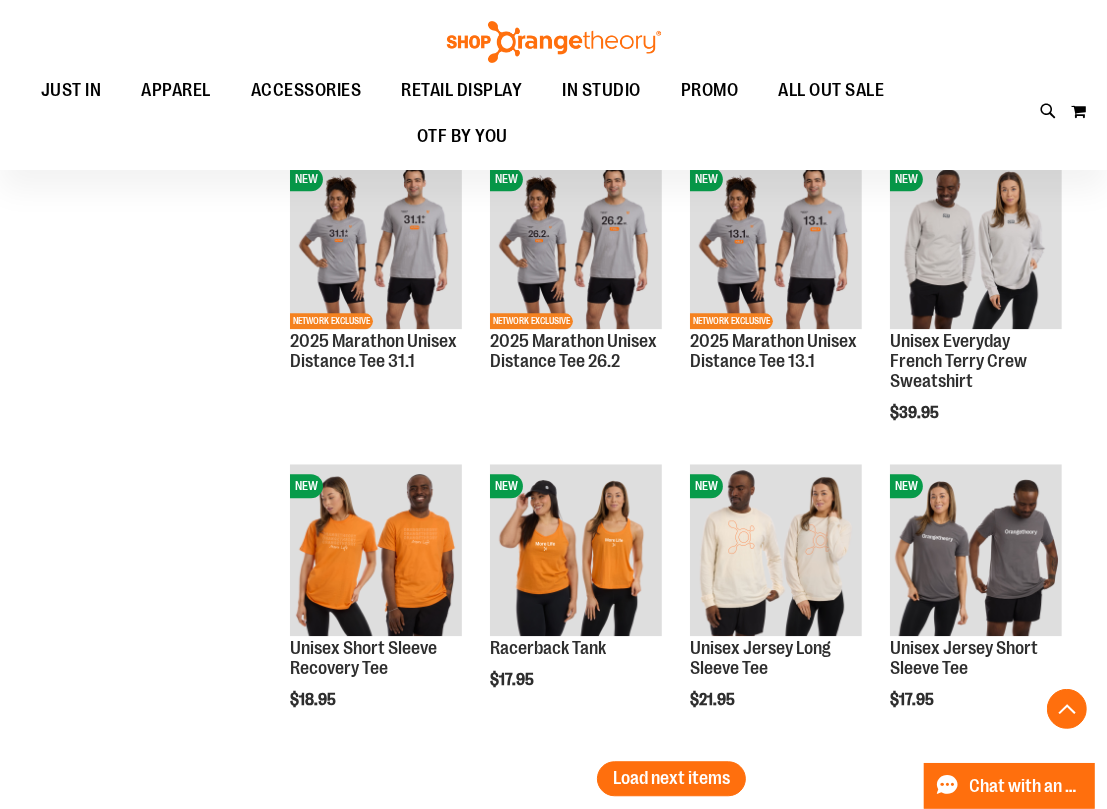 scroll, scrollTop: 3229, scrollLeft: 0, axis: vertical 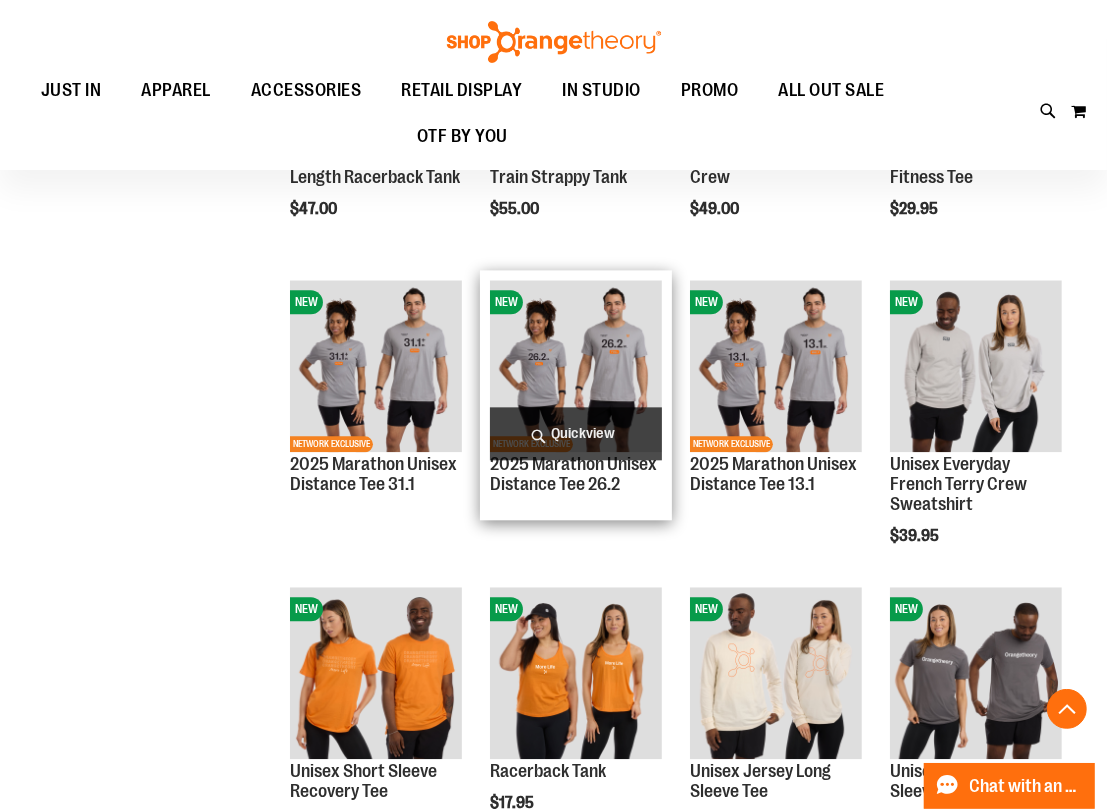 click at bounding box center (576, 366) 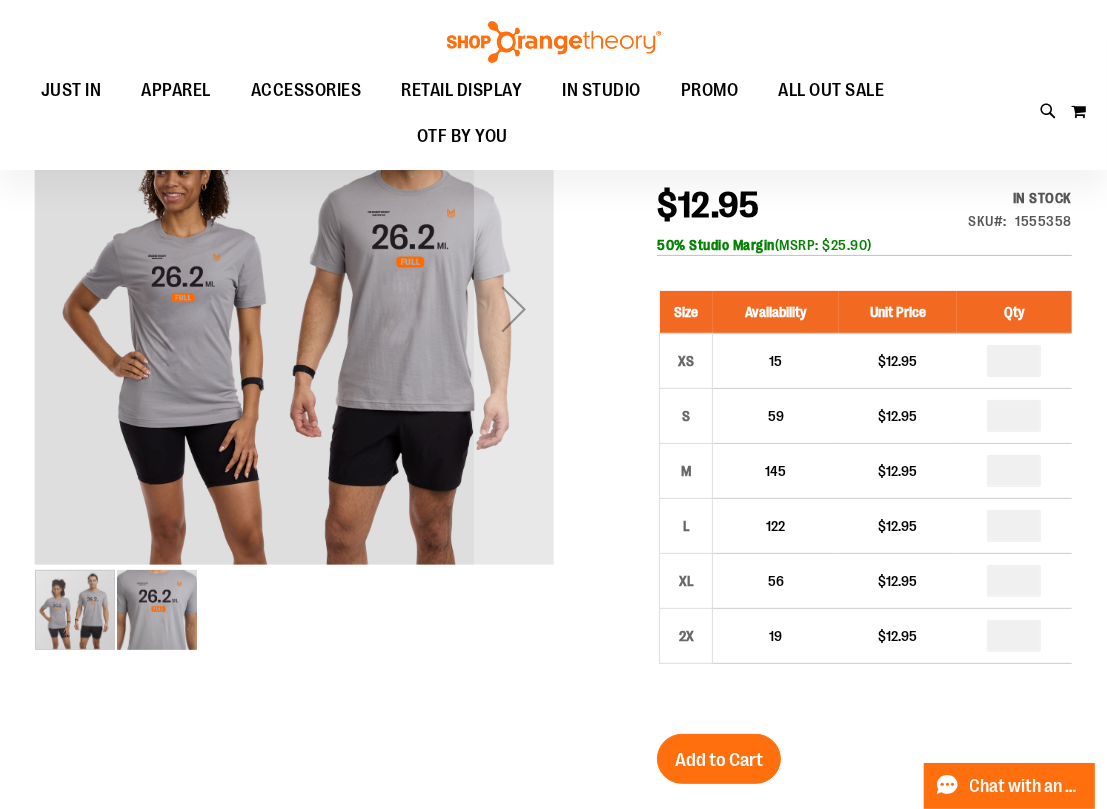 scroll, scrollTop: 279, scrollLeft: 0, axis: vertical 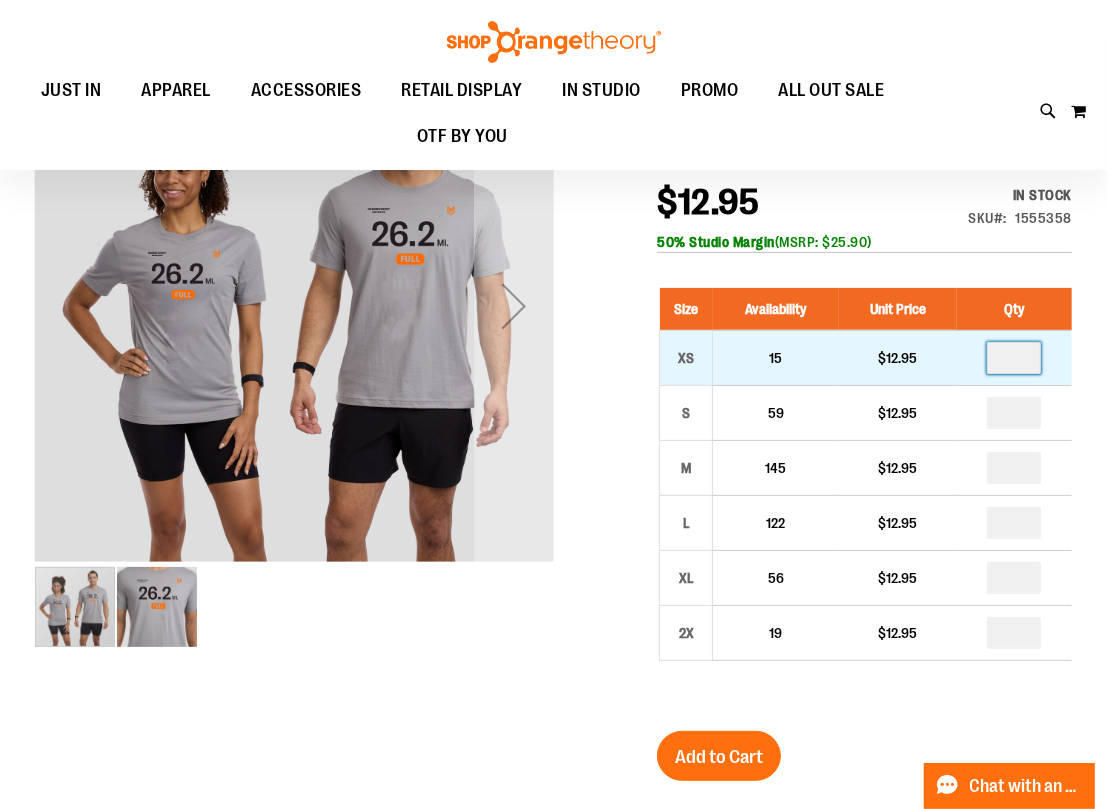 click at bounding box center [1014, 358] 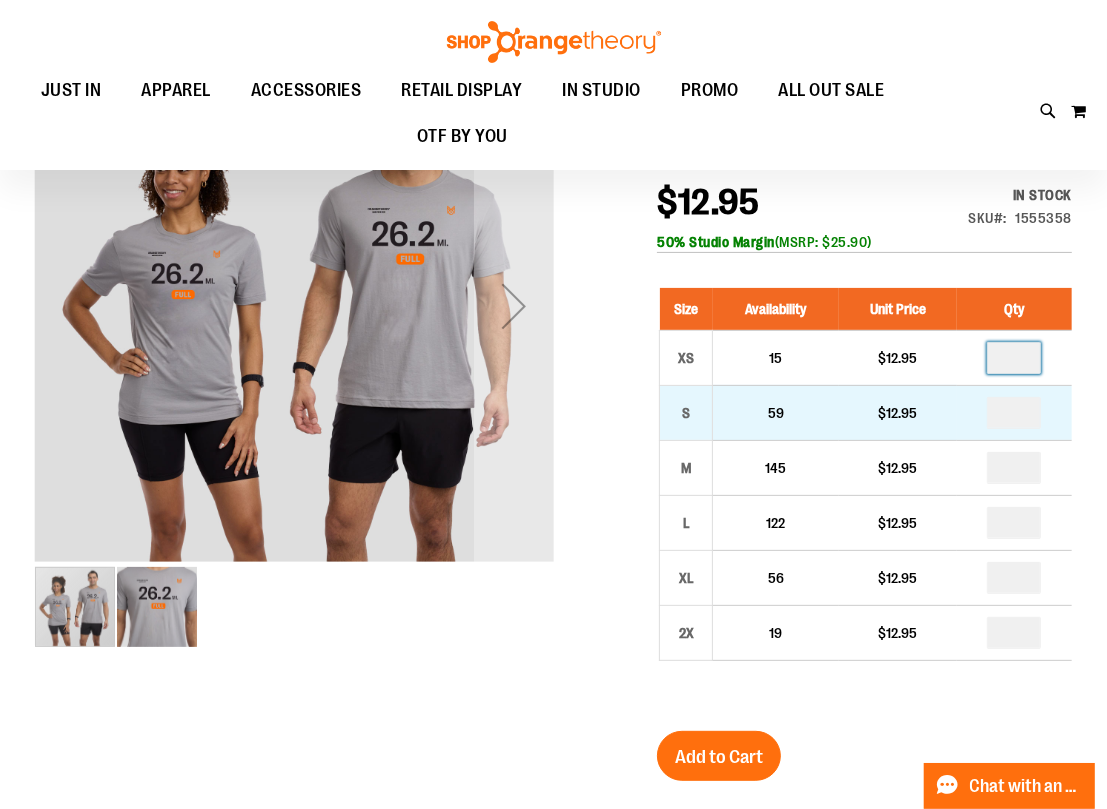 type on "*" 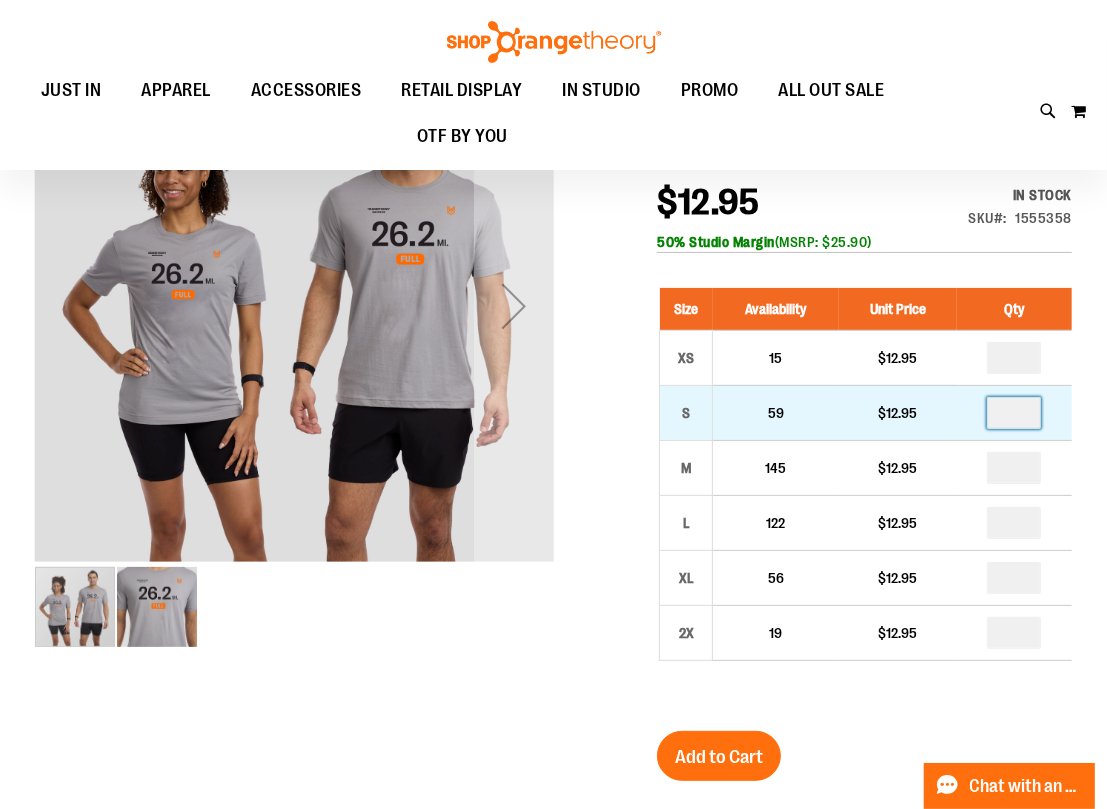 click at bounding box center [1014, 413] 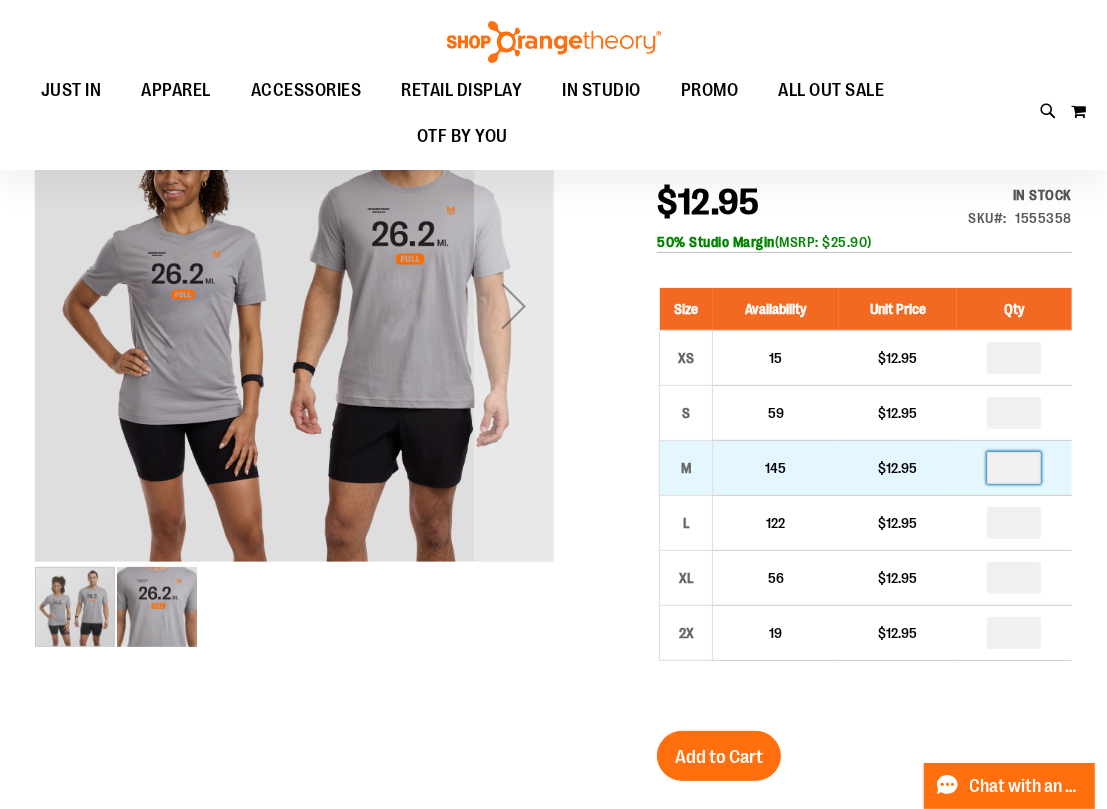 click at bounding box center [1014, 468] 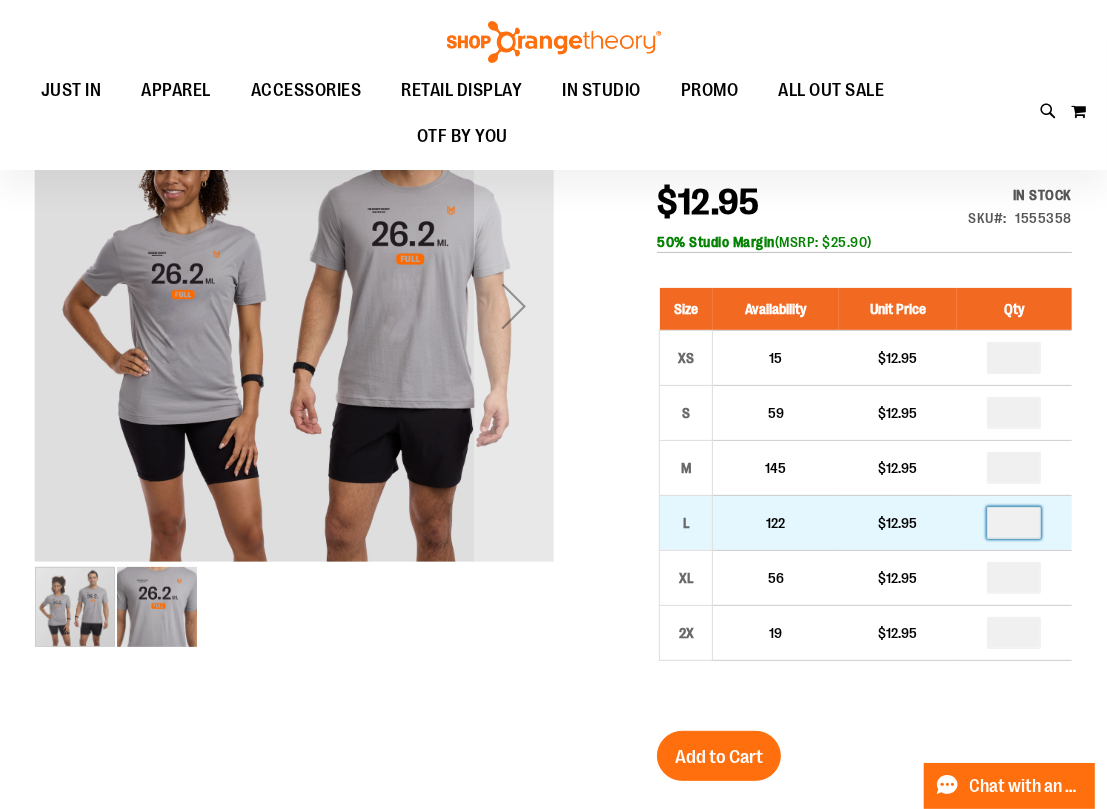 click at bounding box center [1014, 523] 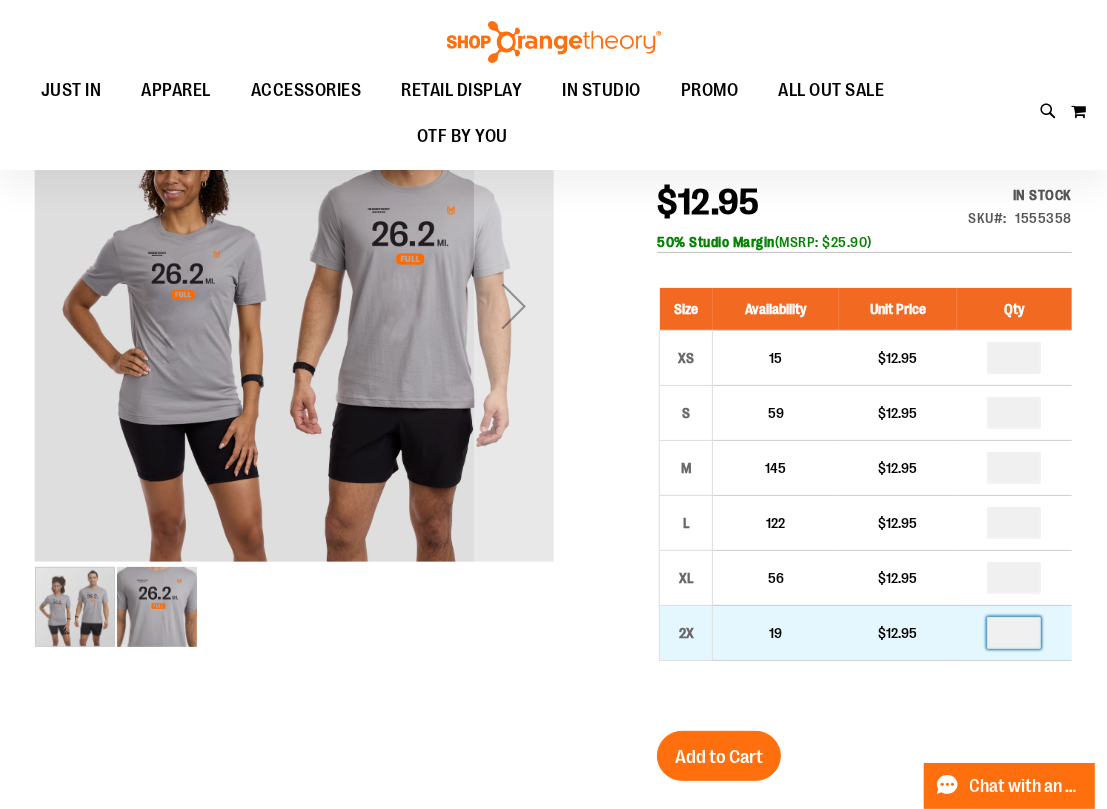 click at bounding box center [1014, 633] 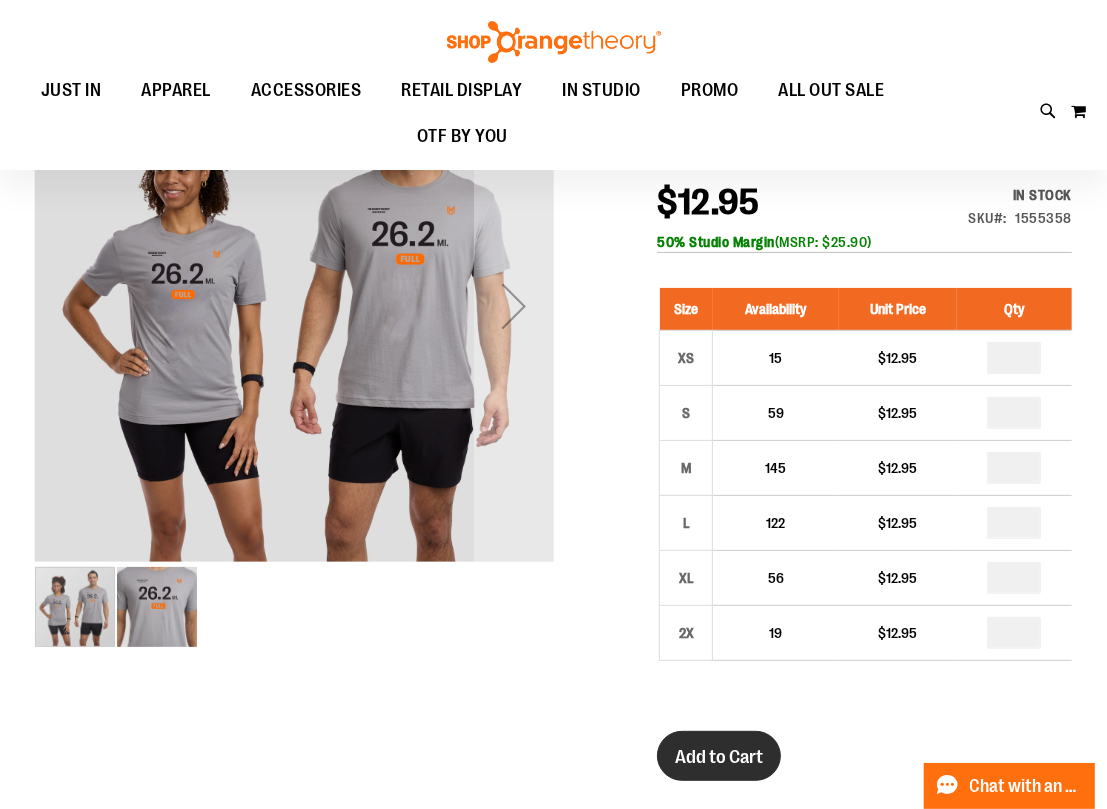 click on "Add to Cart" at bounding box center [719, 757] 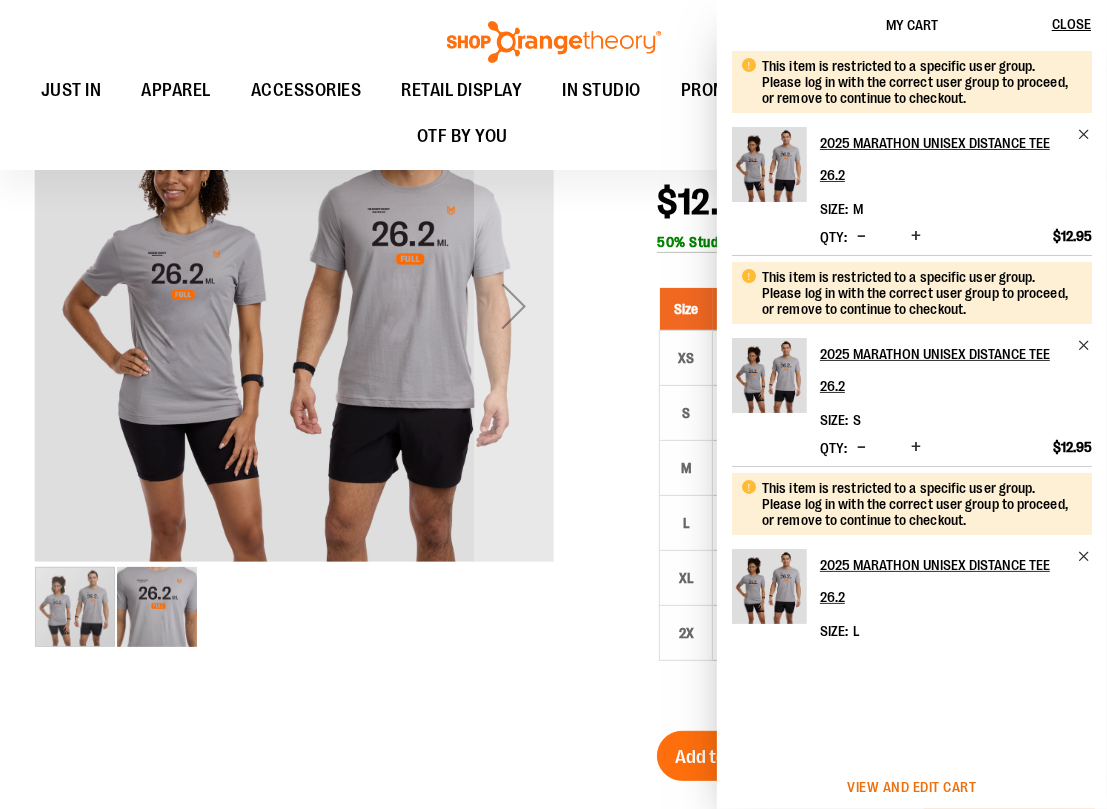 click on "View and edit cart" at bounding box center (912, 787) 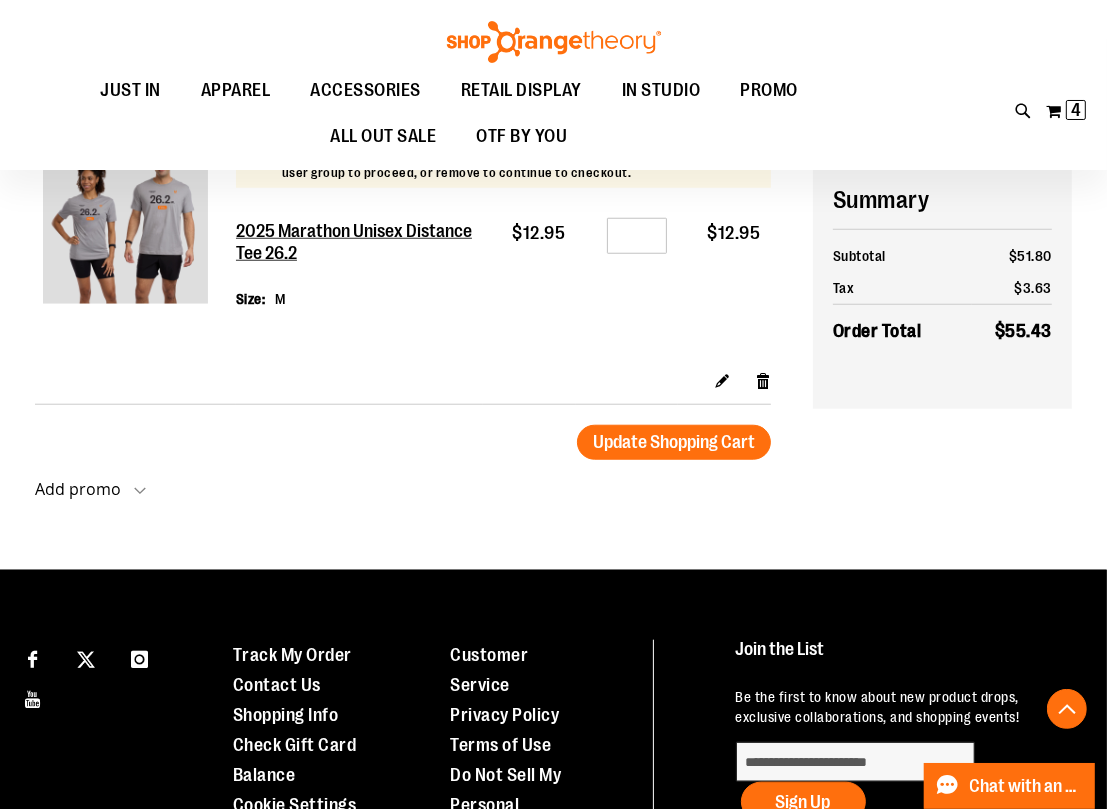 scroll, scrollTop: 1184, scrollLeft: 0, axis: vertical 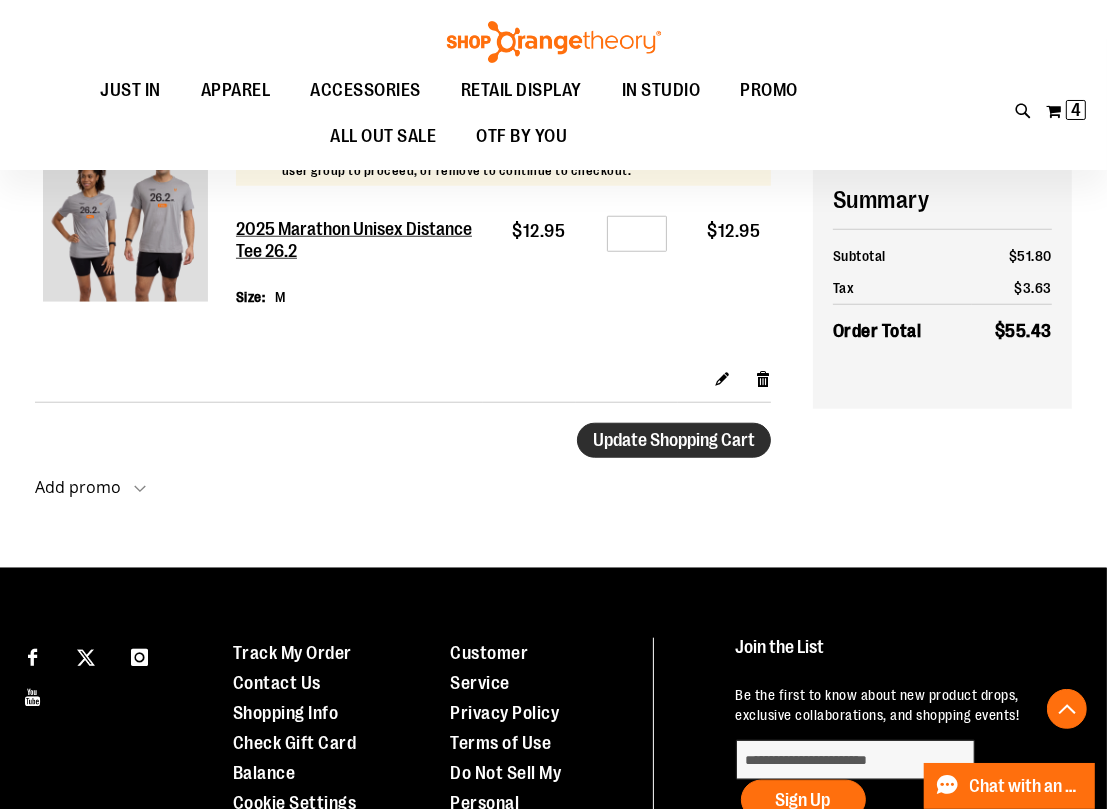click on "Update Shopping Cart" at bounding box center (674, 440) 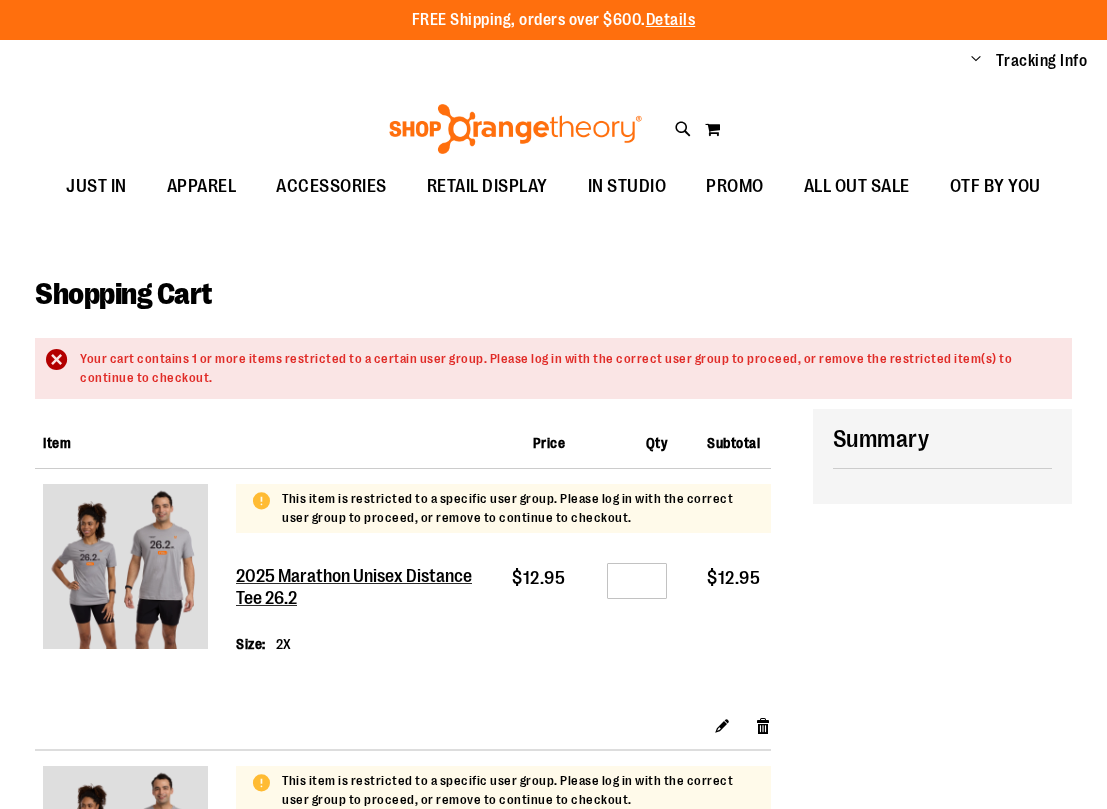 scroll, scrollTop: 0, scrollLeft: 0, axis: both 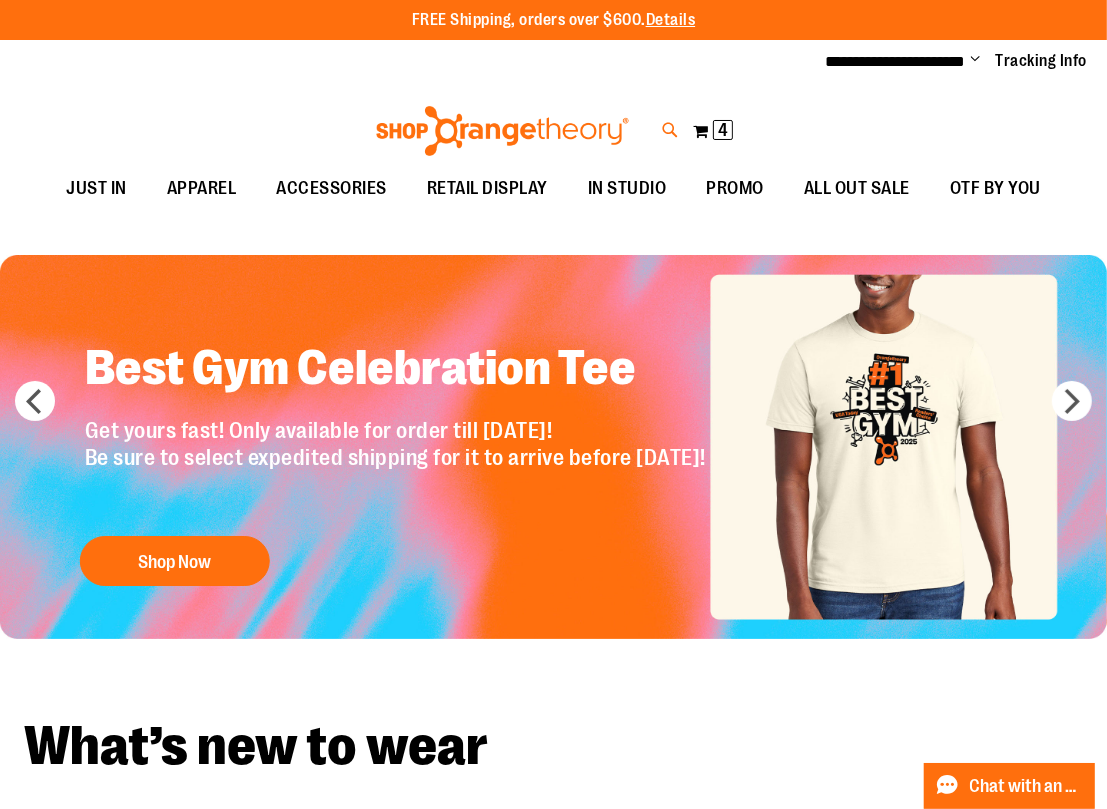 click on "Toggle Nav
Search
Popular Suggestions
Advanced Search" at bounding box center [553, 125] 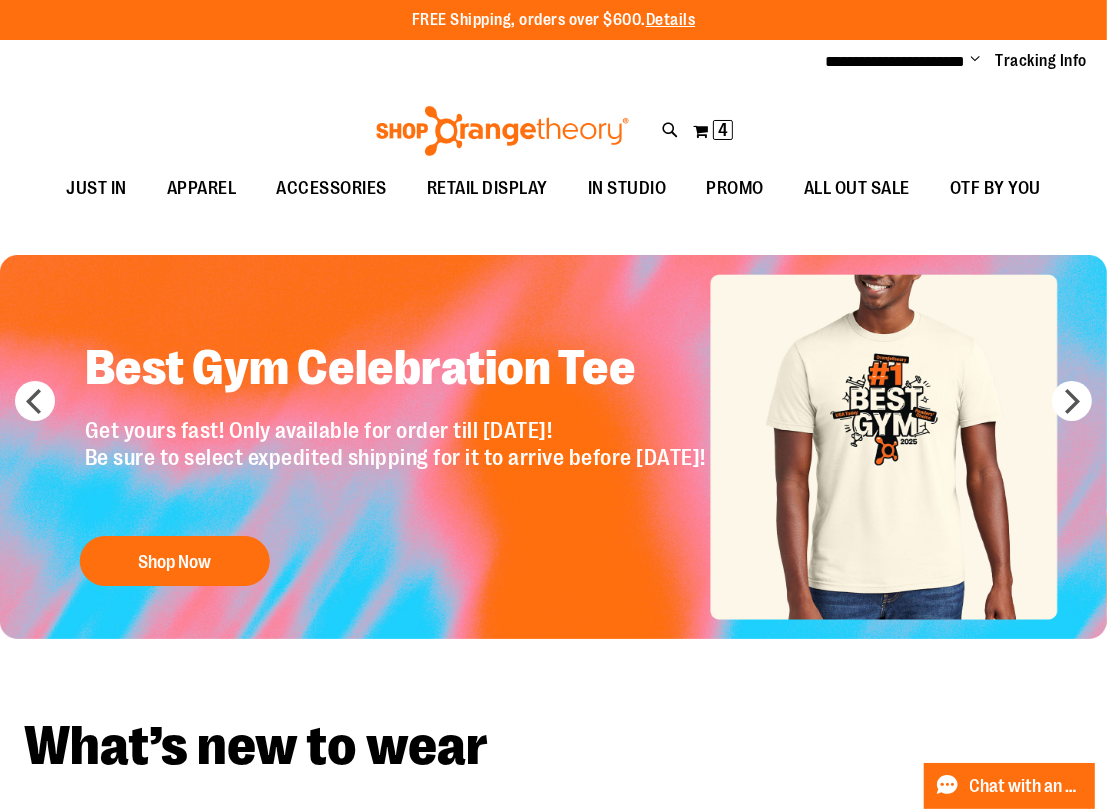 click on "Search" at bounding box center [553, 113] 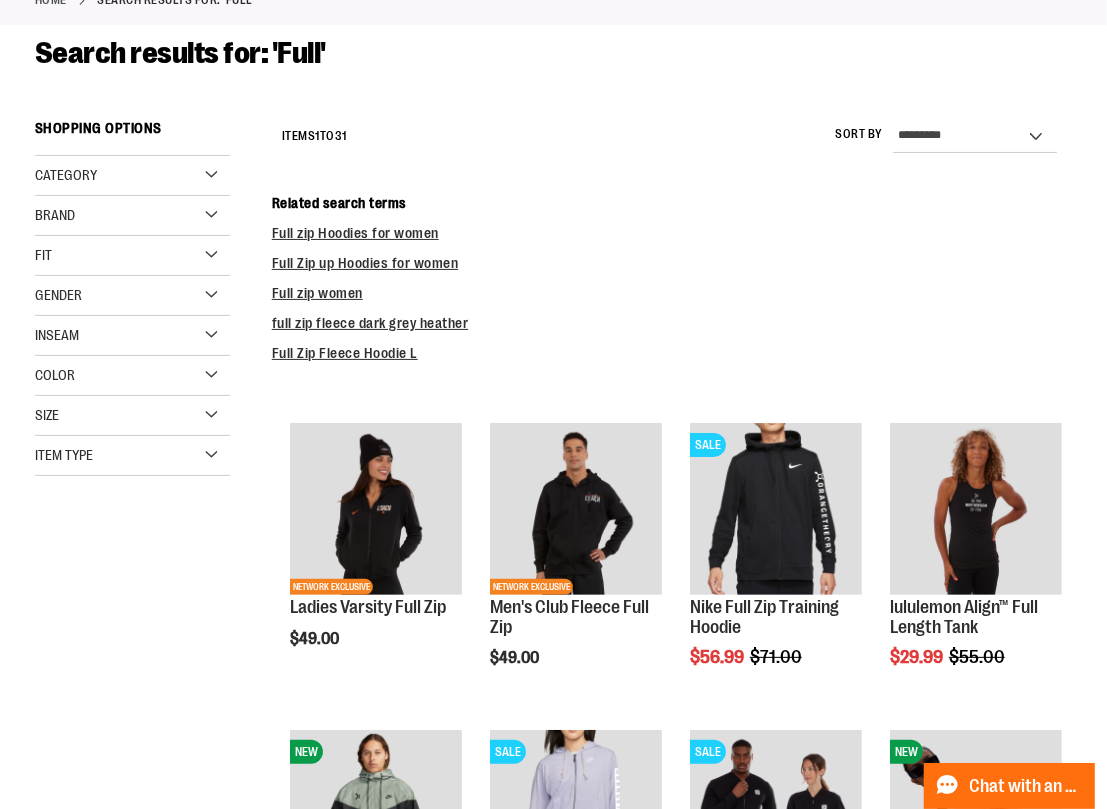scroll, scrollTop: 0, scrollLeft: 0, axis: both 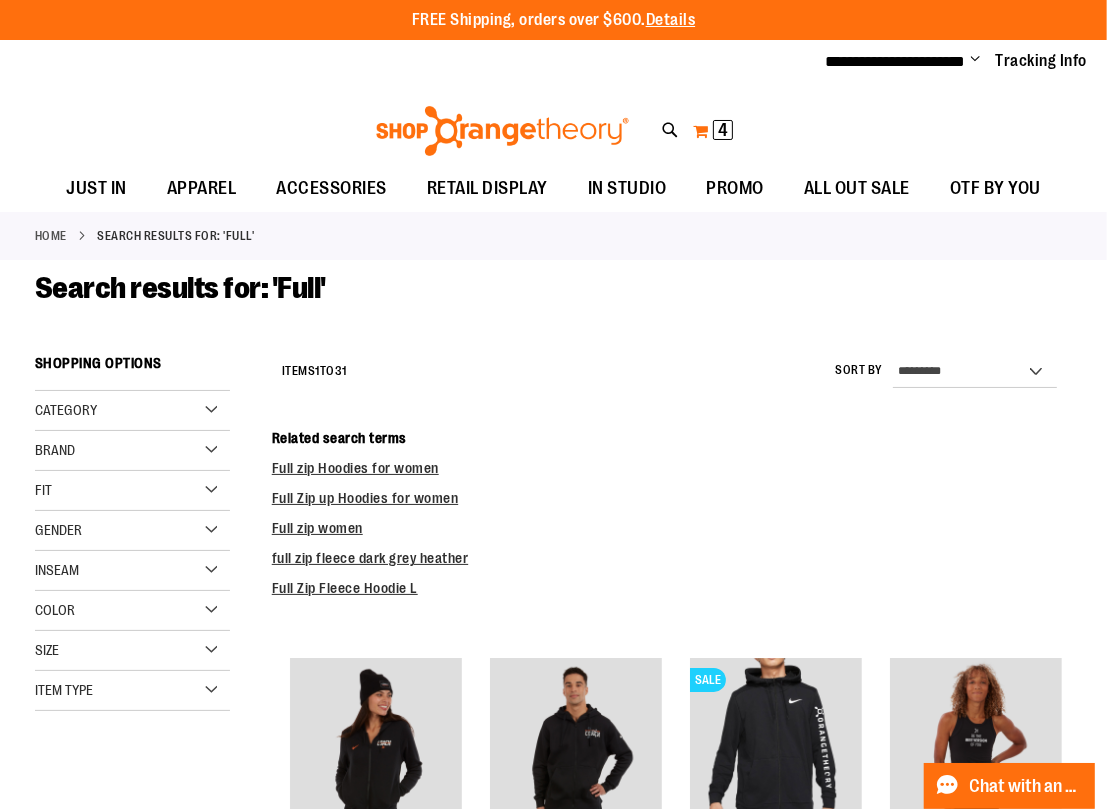 click on "My Cart
4
4
items" at bounding box center (713, 131) 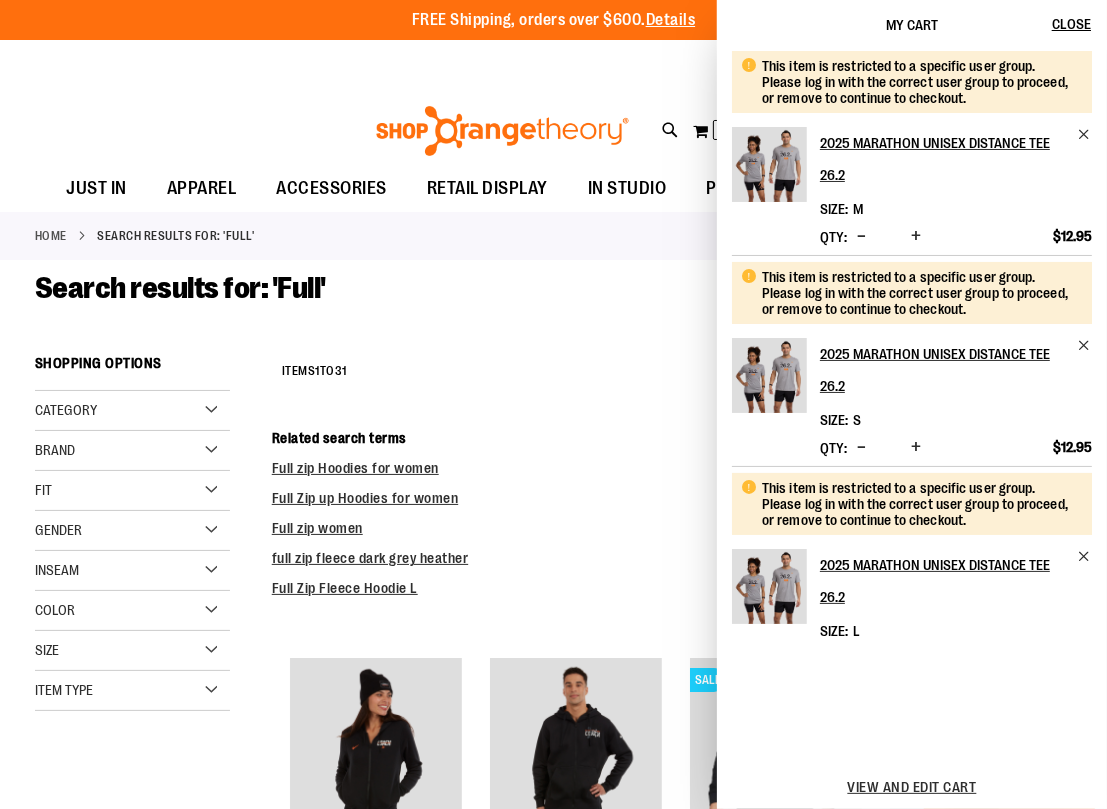 click on "View and edit cart" at bounding box center [912, 787] 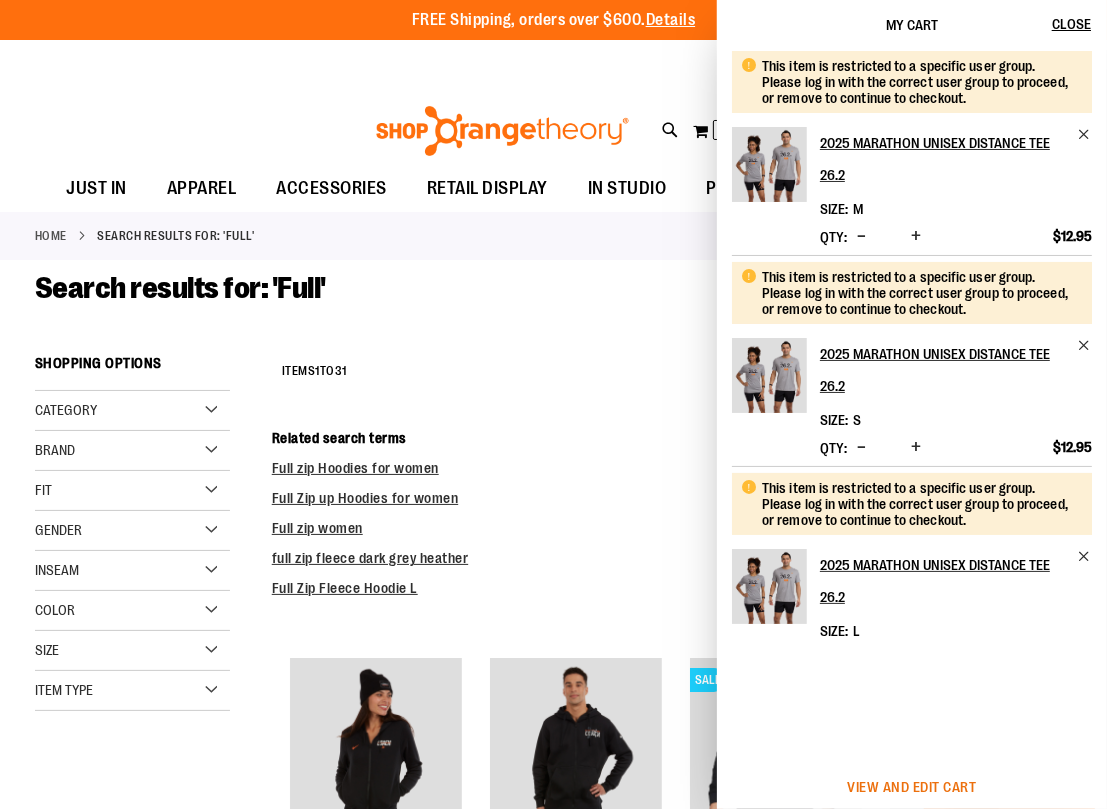 click on "View and edit cart" at bounding box center (912, 787) 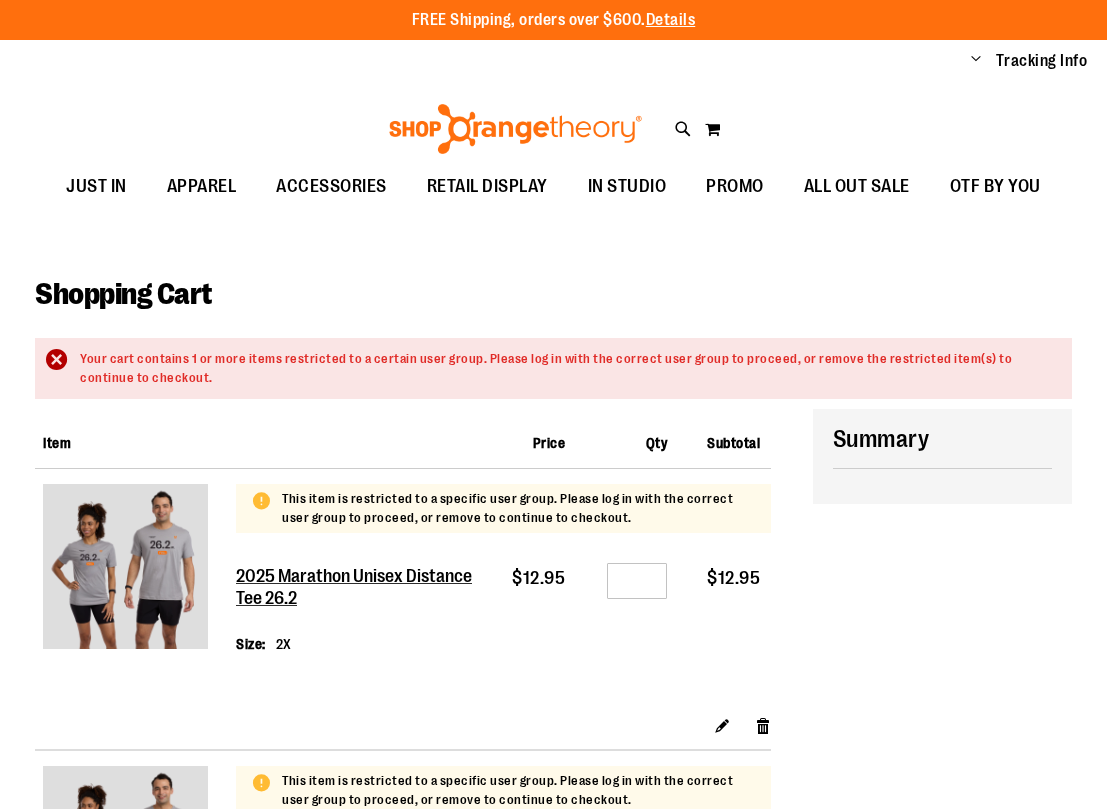 scroll, scrollTop: 0, scrollLeft: 0, axis: both 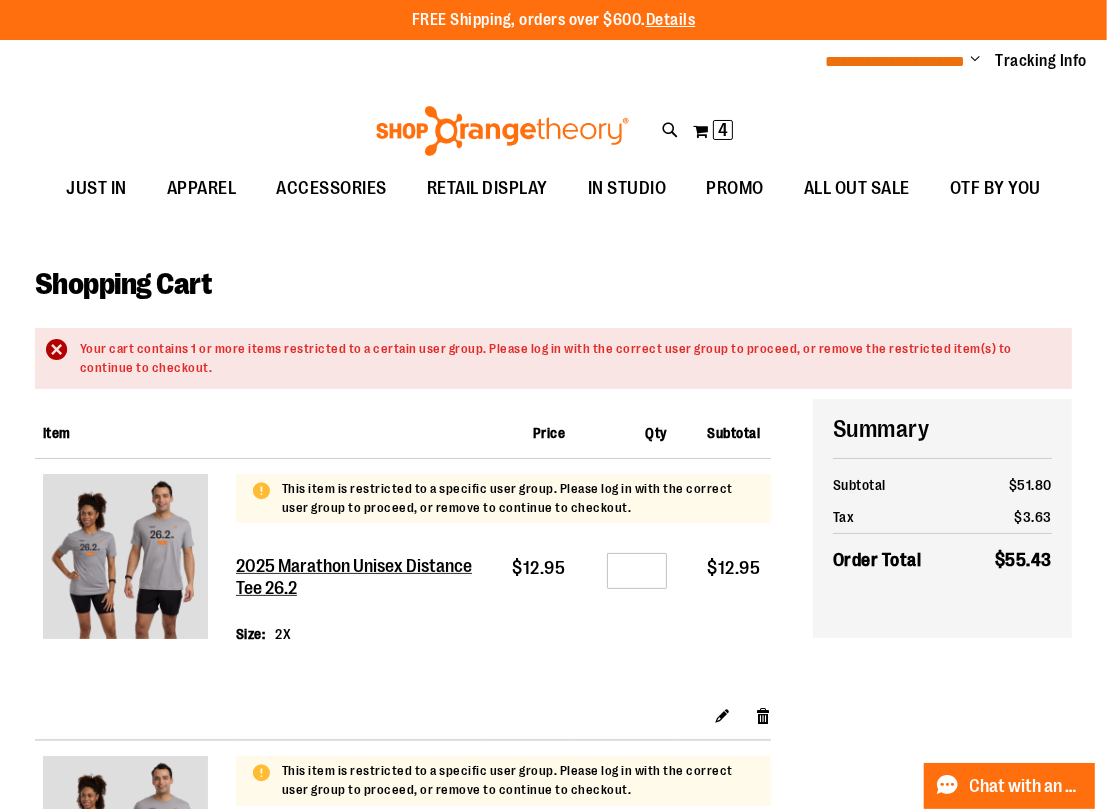 click on "**********" at bounding box center (896, 61) 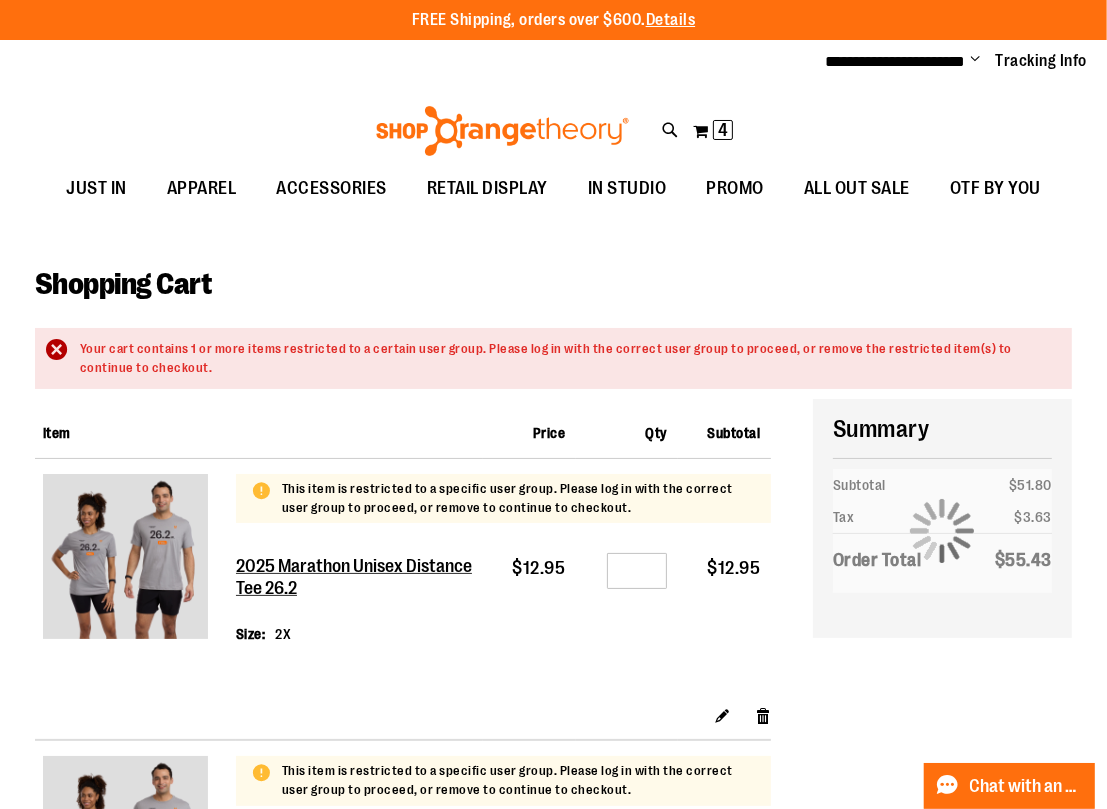 click on "Change" at bounding box center [976, 60] 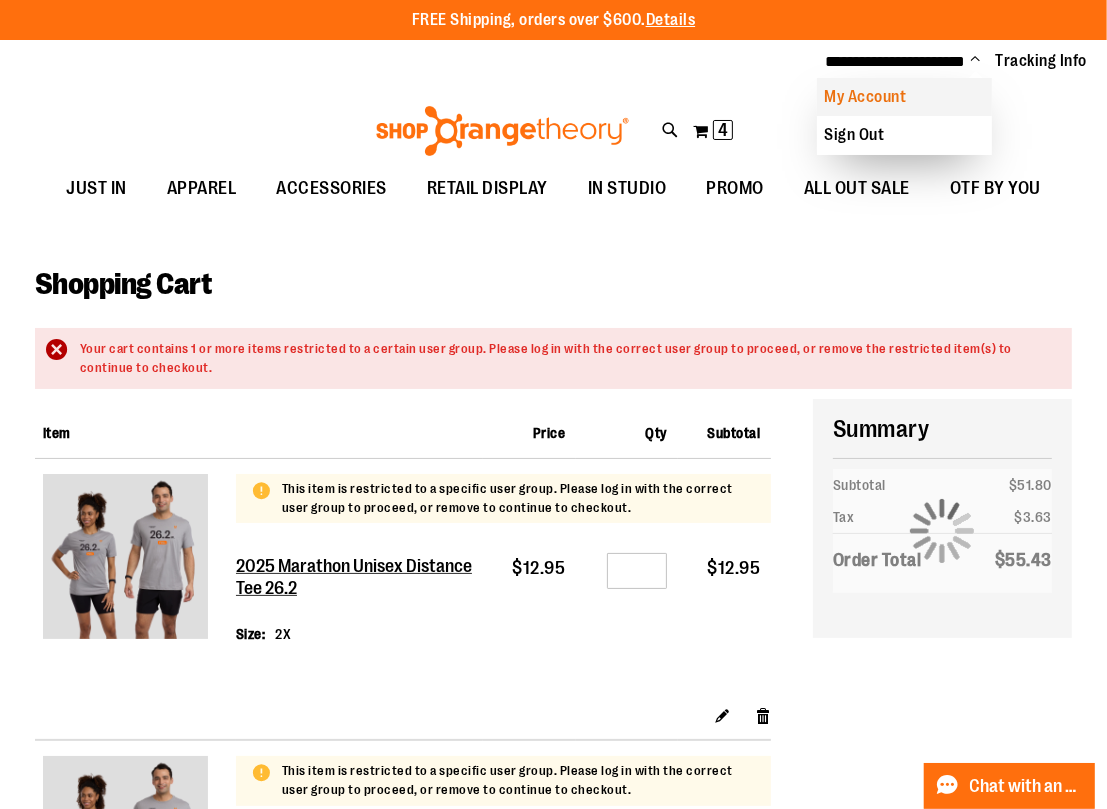 click on "My Account" at bounding box center (904, 97) 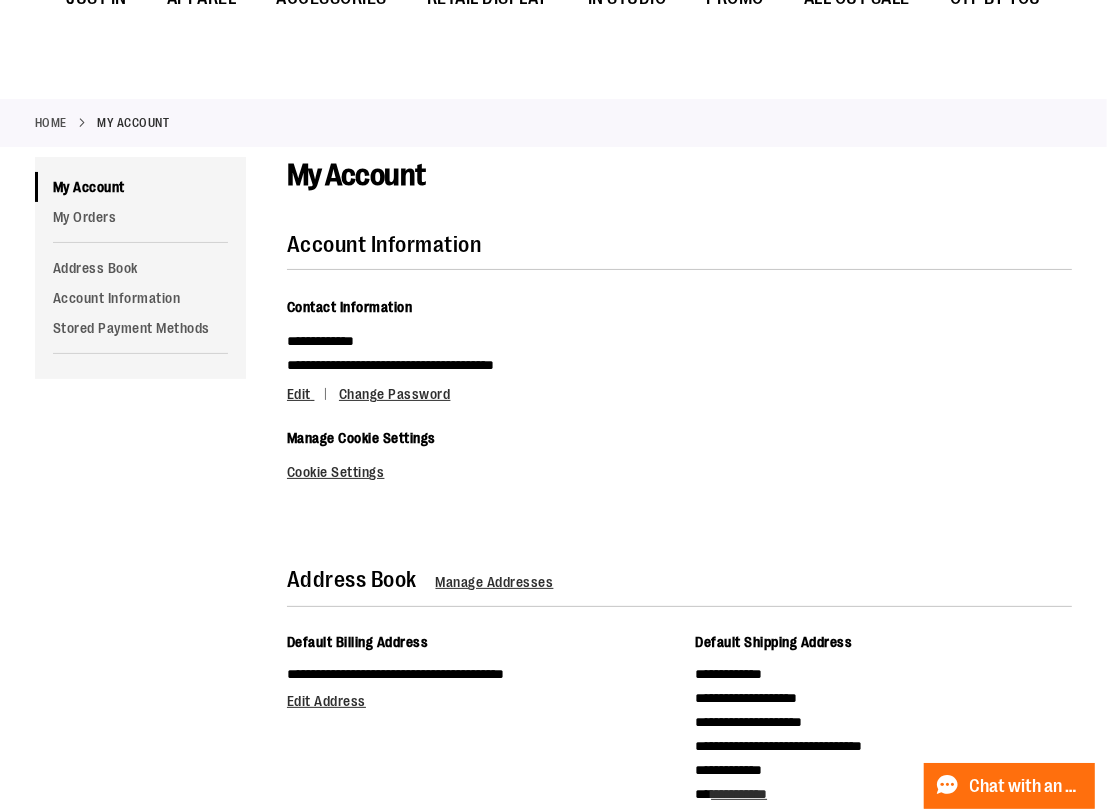 scroll, scrollTop: 0, scrollLeft: 0, axis: both 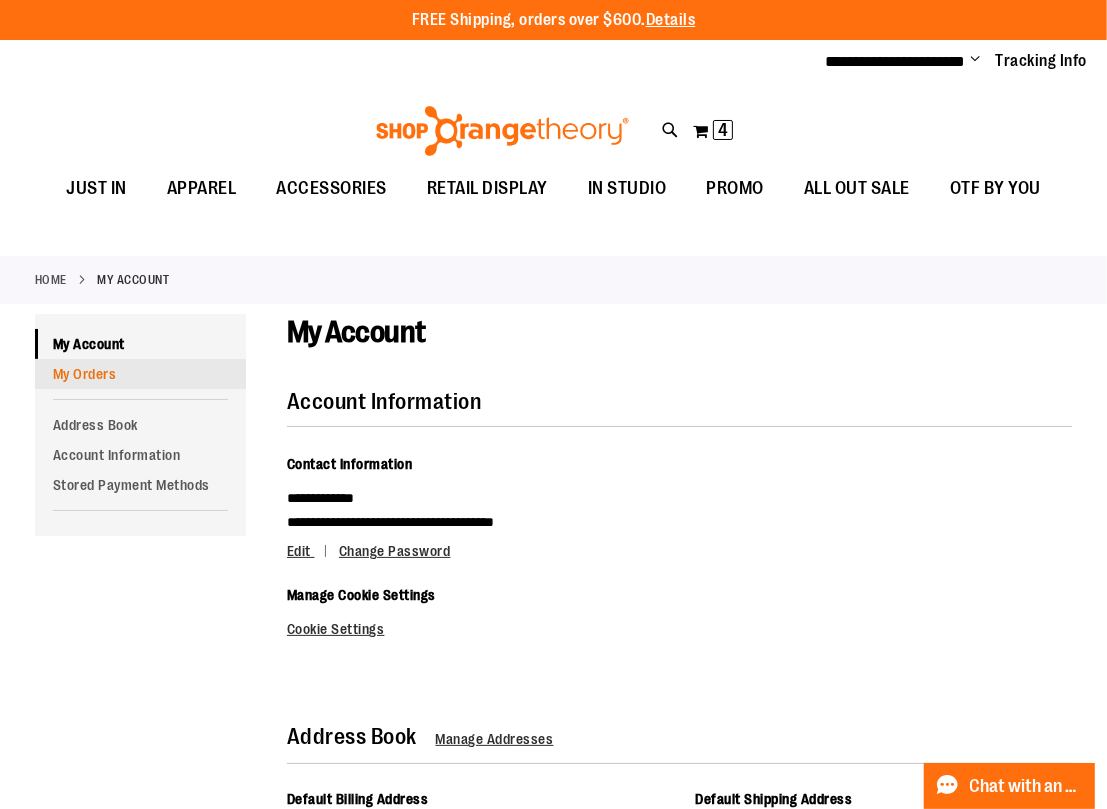 click on "My Orders" at bounding box center [140, 374] 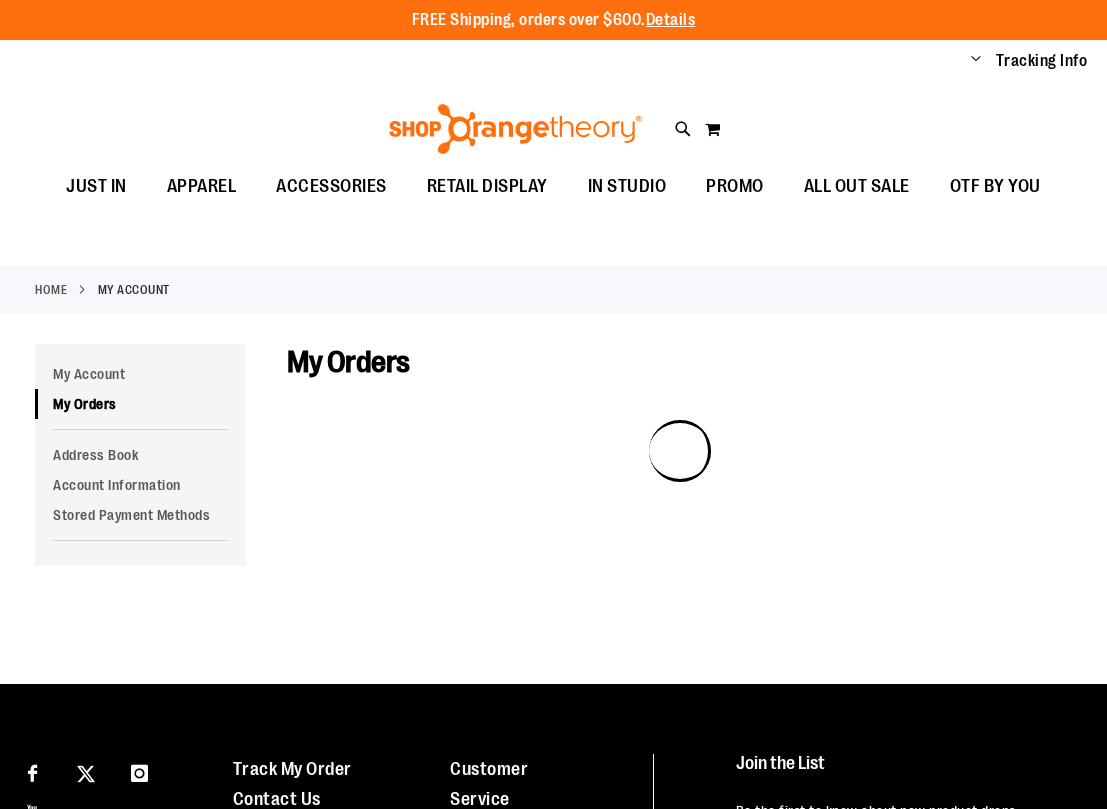 scroll, scrollTop: 0, scrollLeft: 0, axis: both 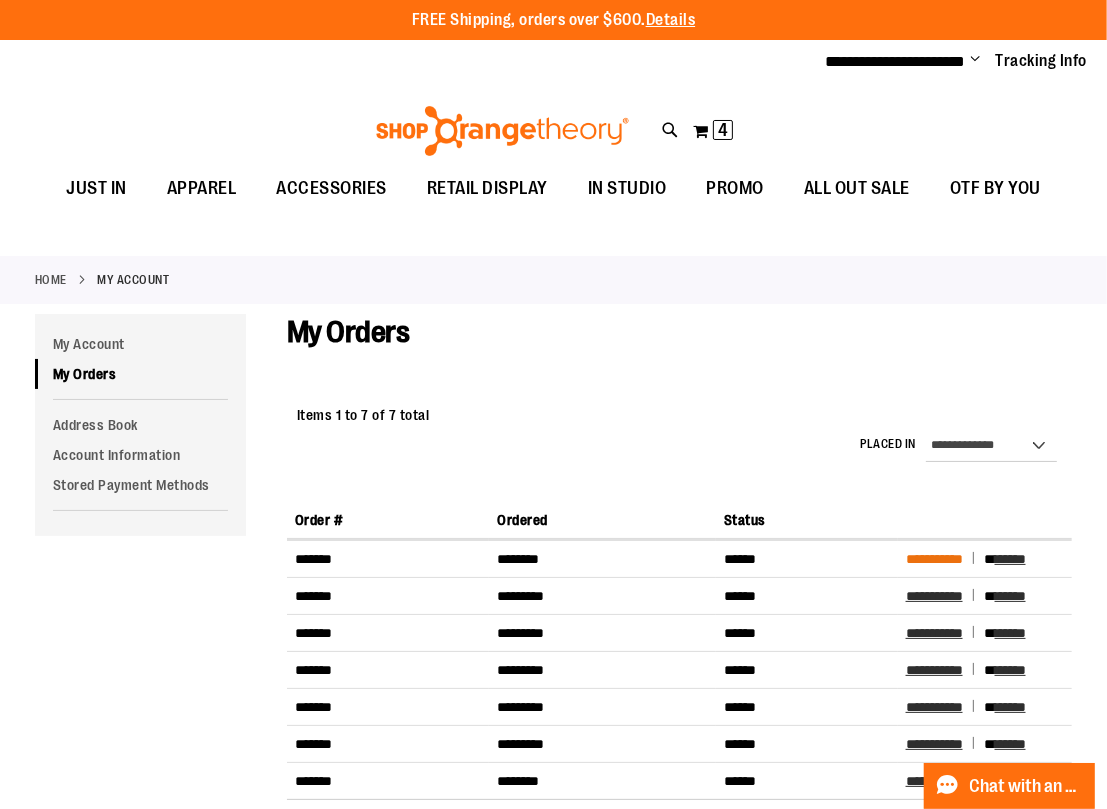 click on "**********" at bounding box center [934, 559] 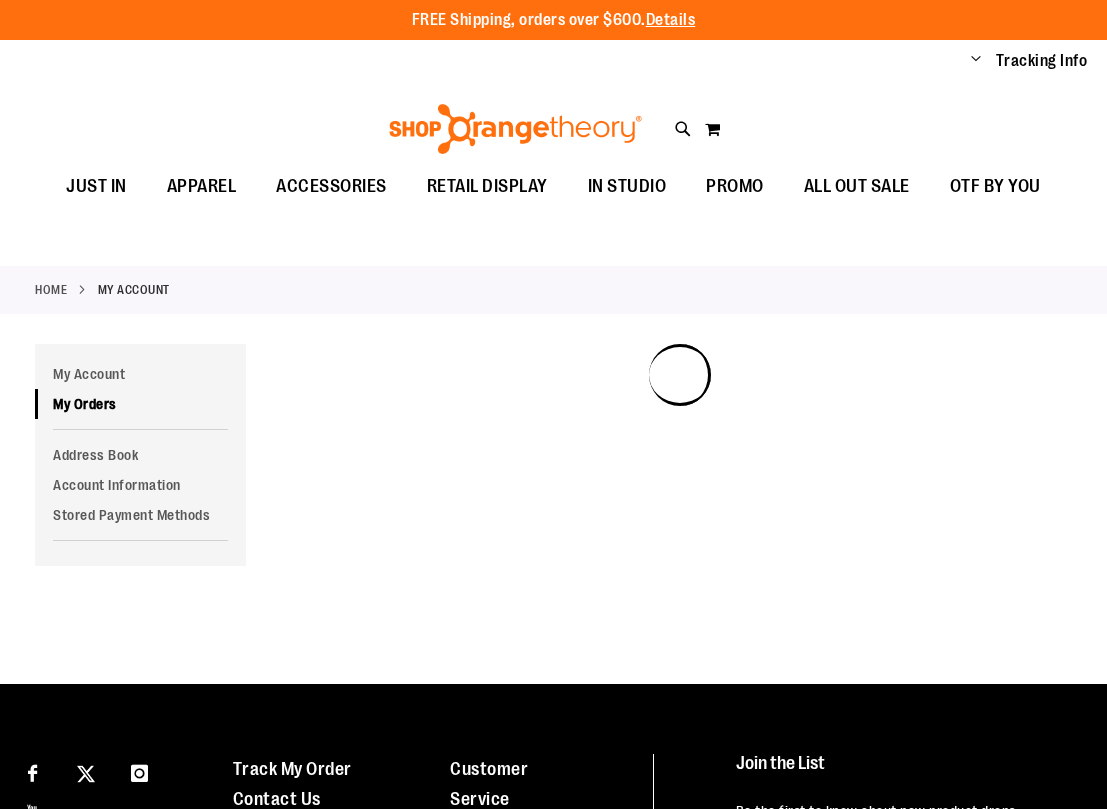scroll, scrollTop: 0, scrollLeft: 0, axis: both 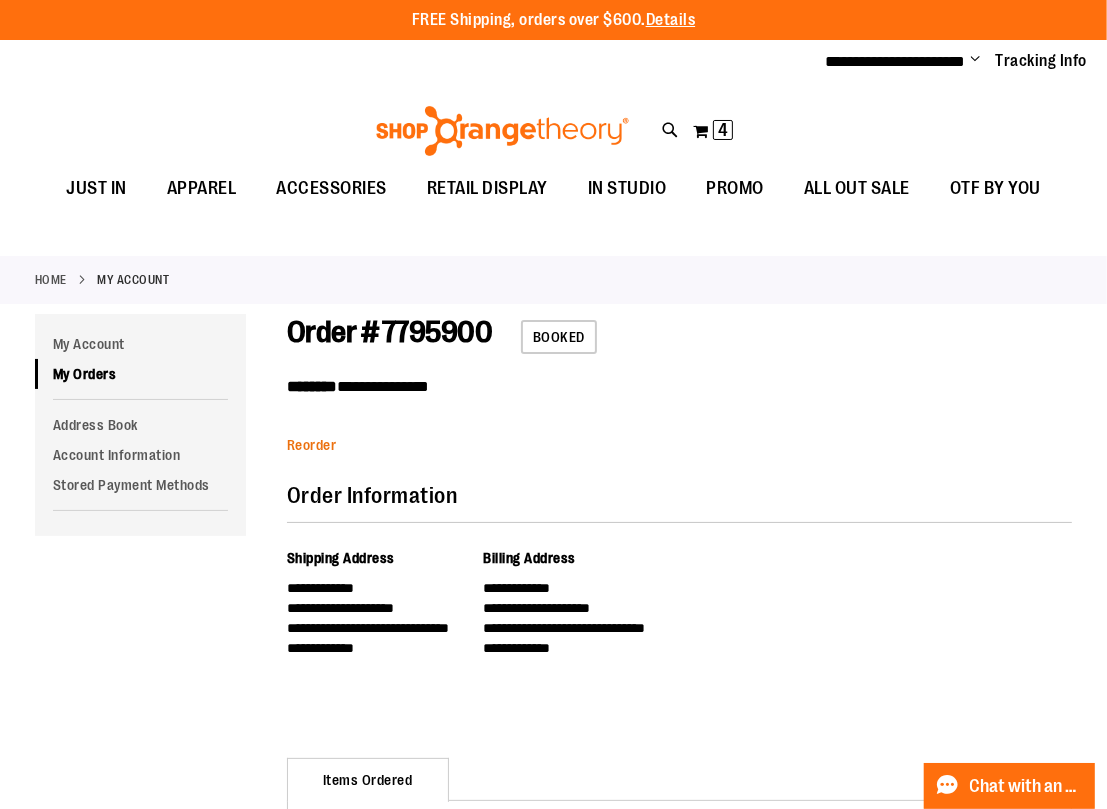 click on "Reorder" at bounding box center [312, 445] 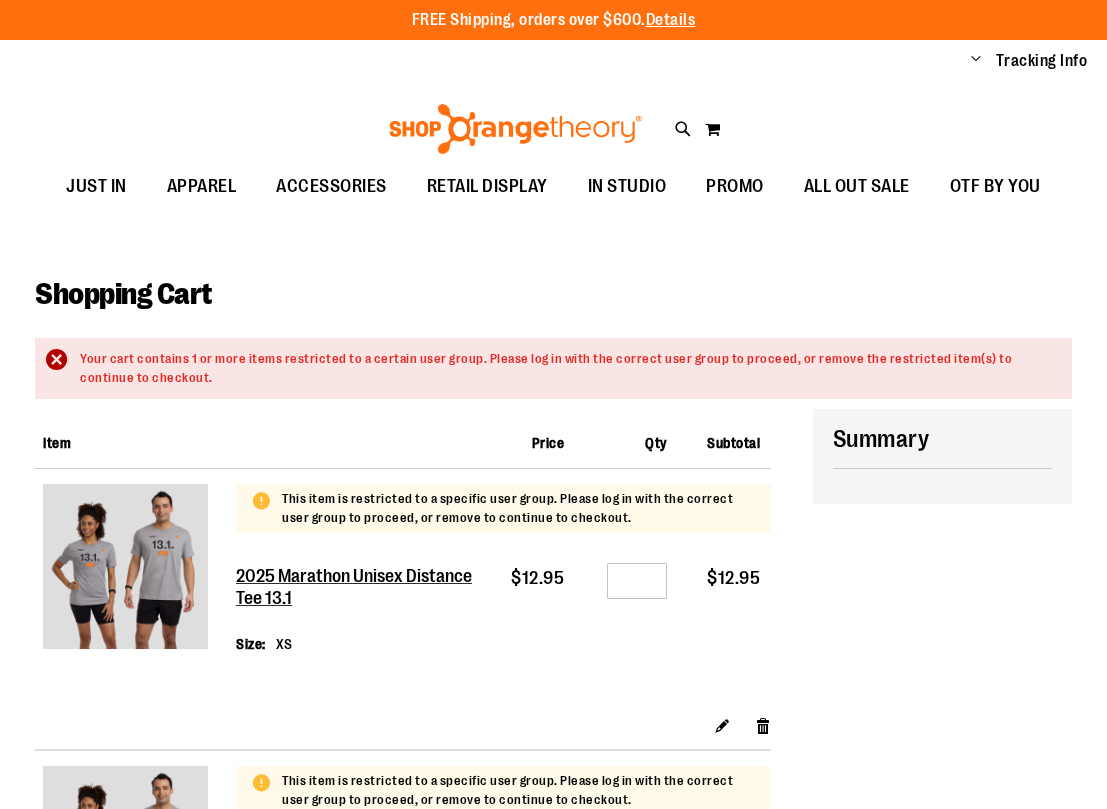 scroll, scrollTop: 0, scrollLeft: 0, axis: both 